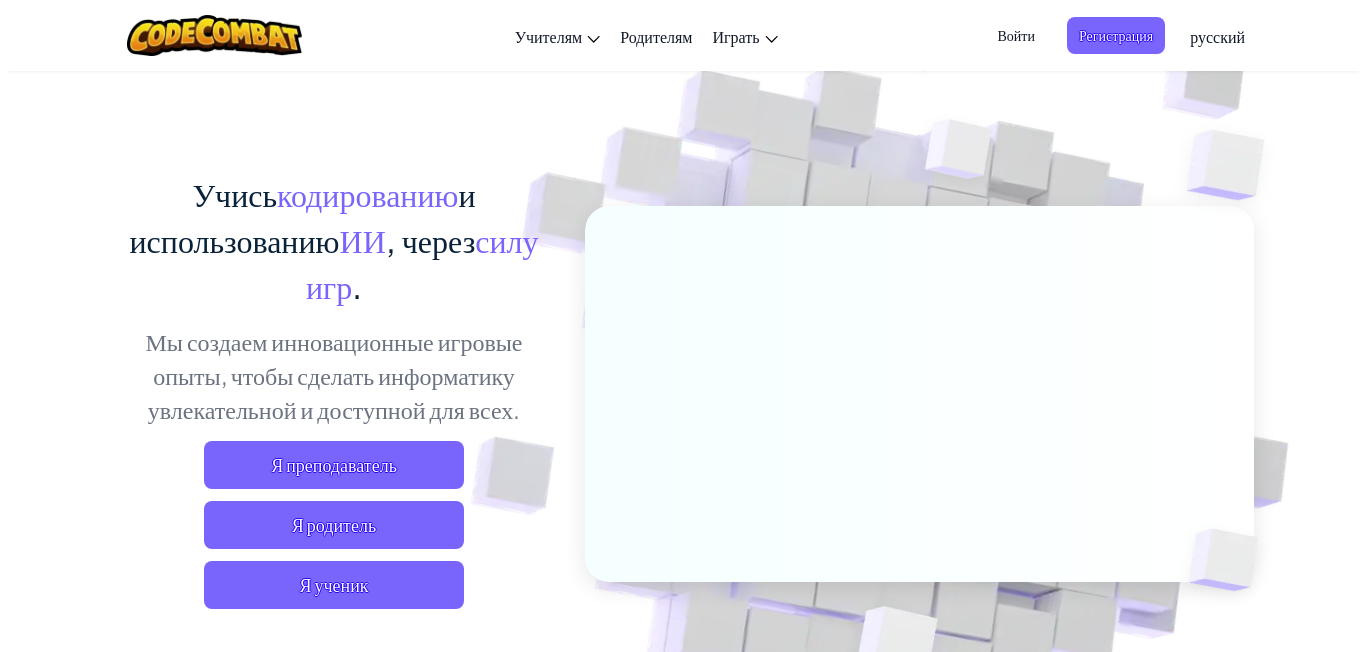 scroll, scrollTop: 100, scrollLeft: 0, axis: vertical 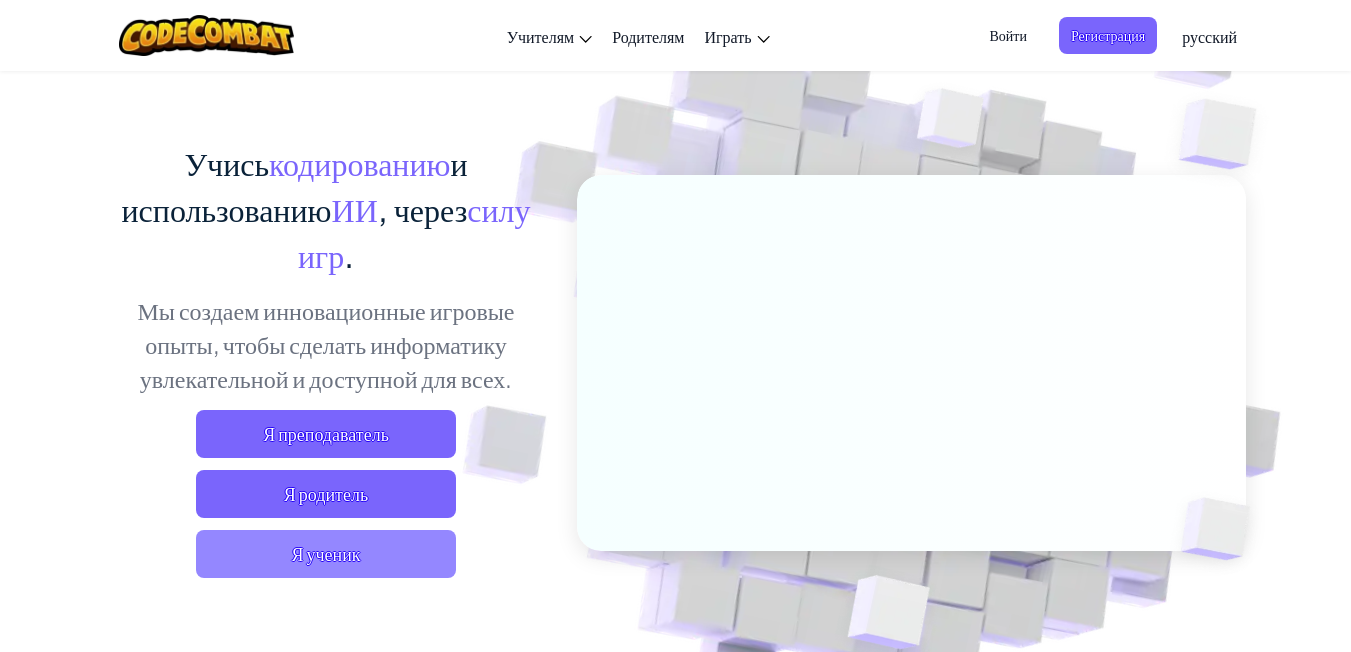 click on "Я ученик" at bounding box center [326, 554] 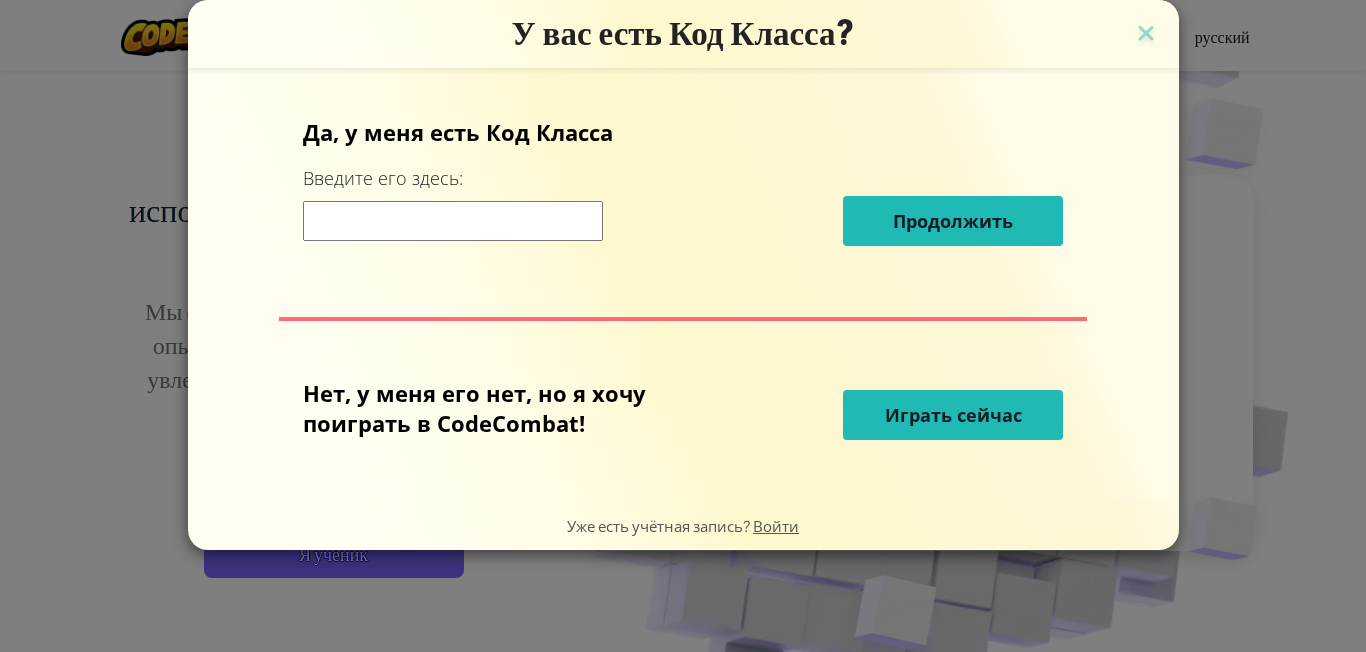 click on "Играть сейчас" at bounding box center [953, 415] 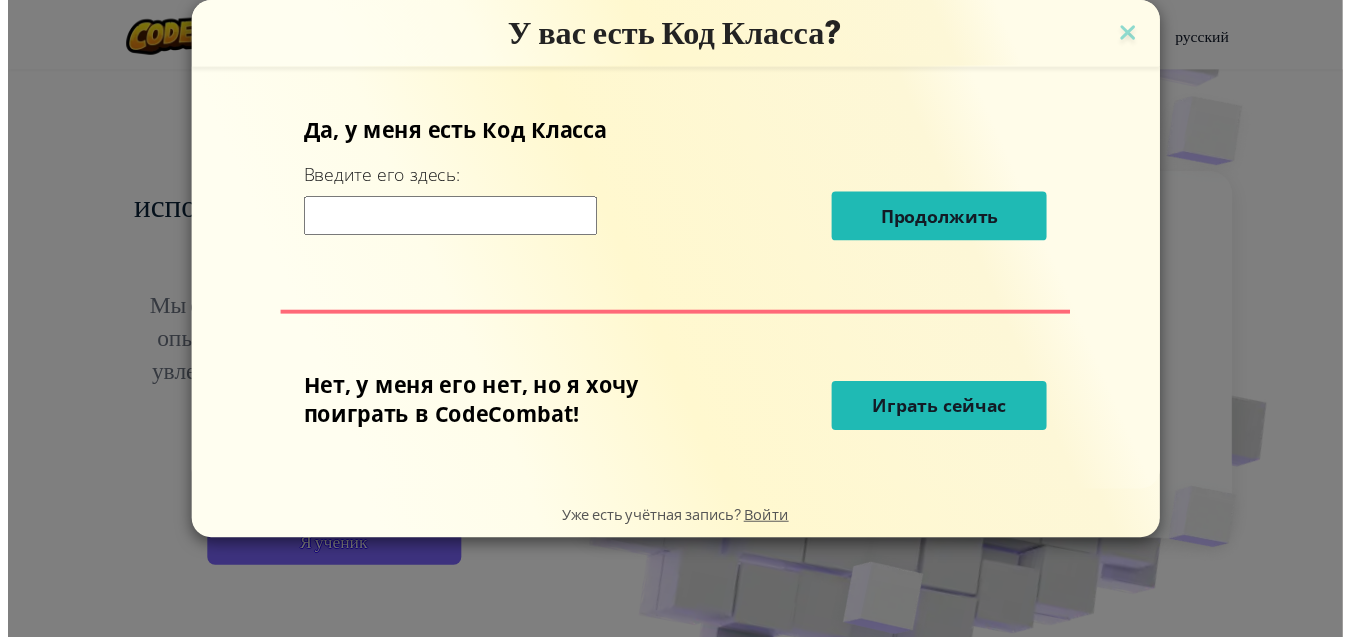 scroll, scrollTop: 0, scrollLeft: 0, axis: both 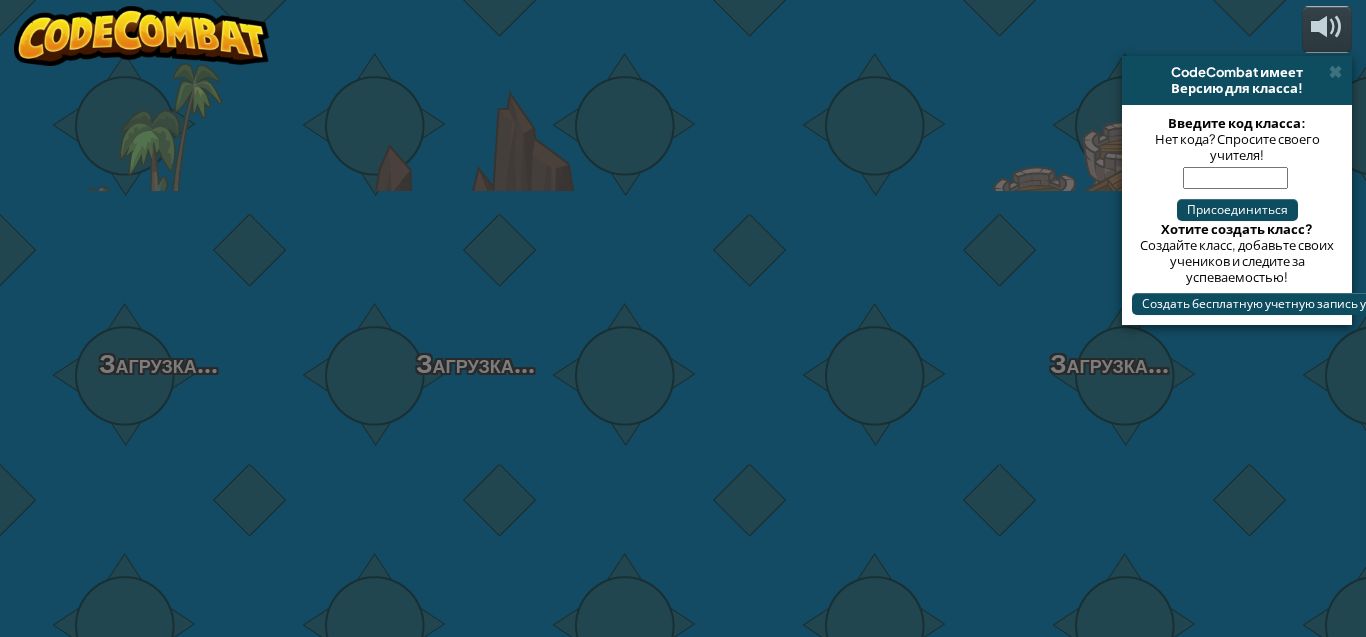 select on "ru" 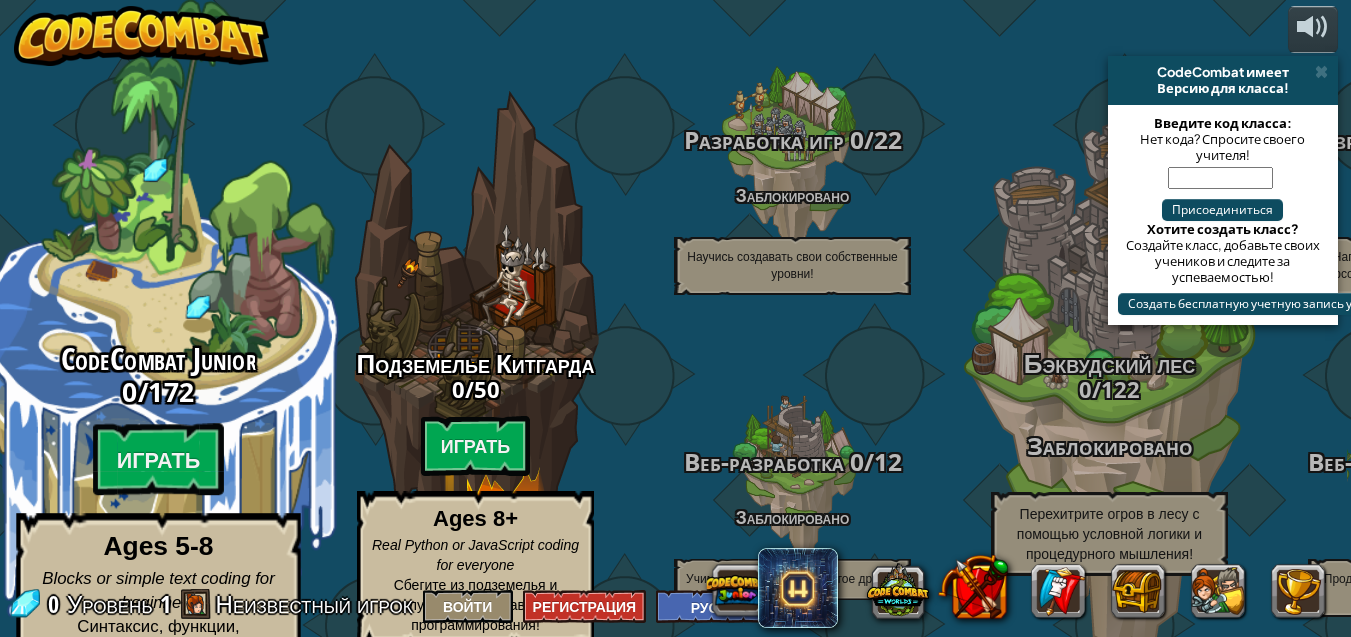 scroll, scrollTop: 2, scrollLeft: 0, axis: vertical 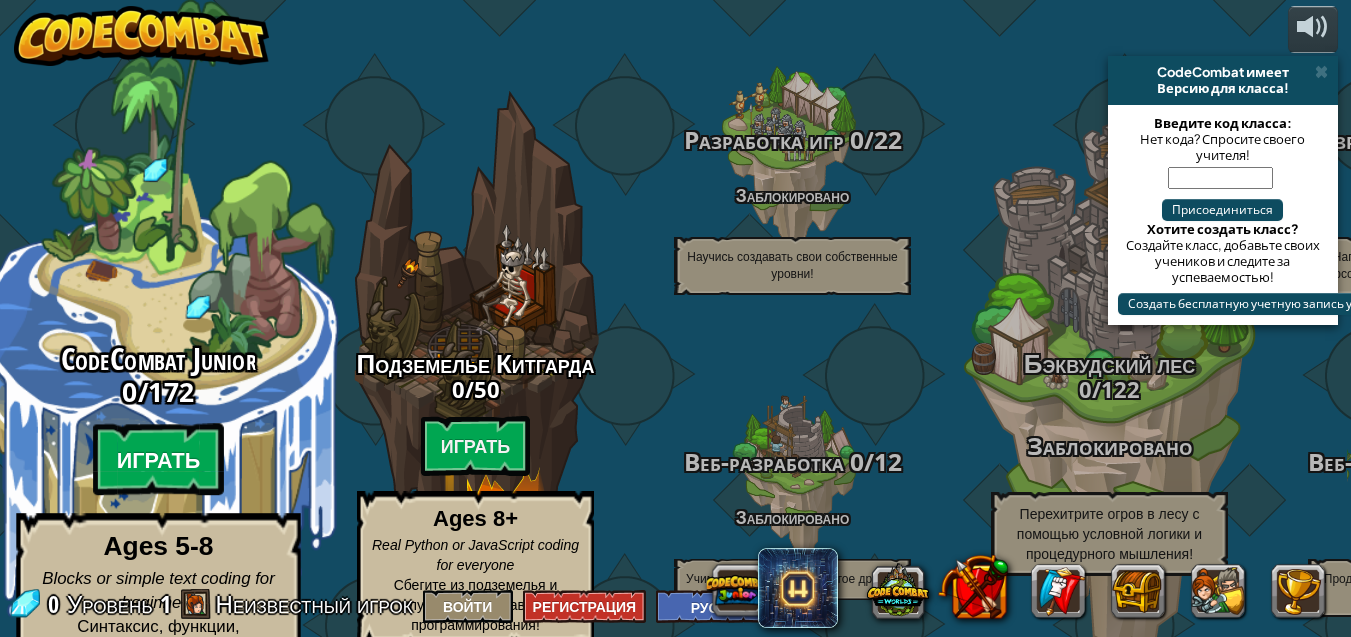 click on "Играть" at bounding box center (159, 460) 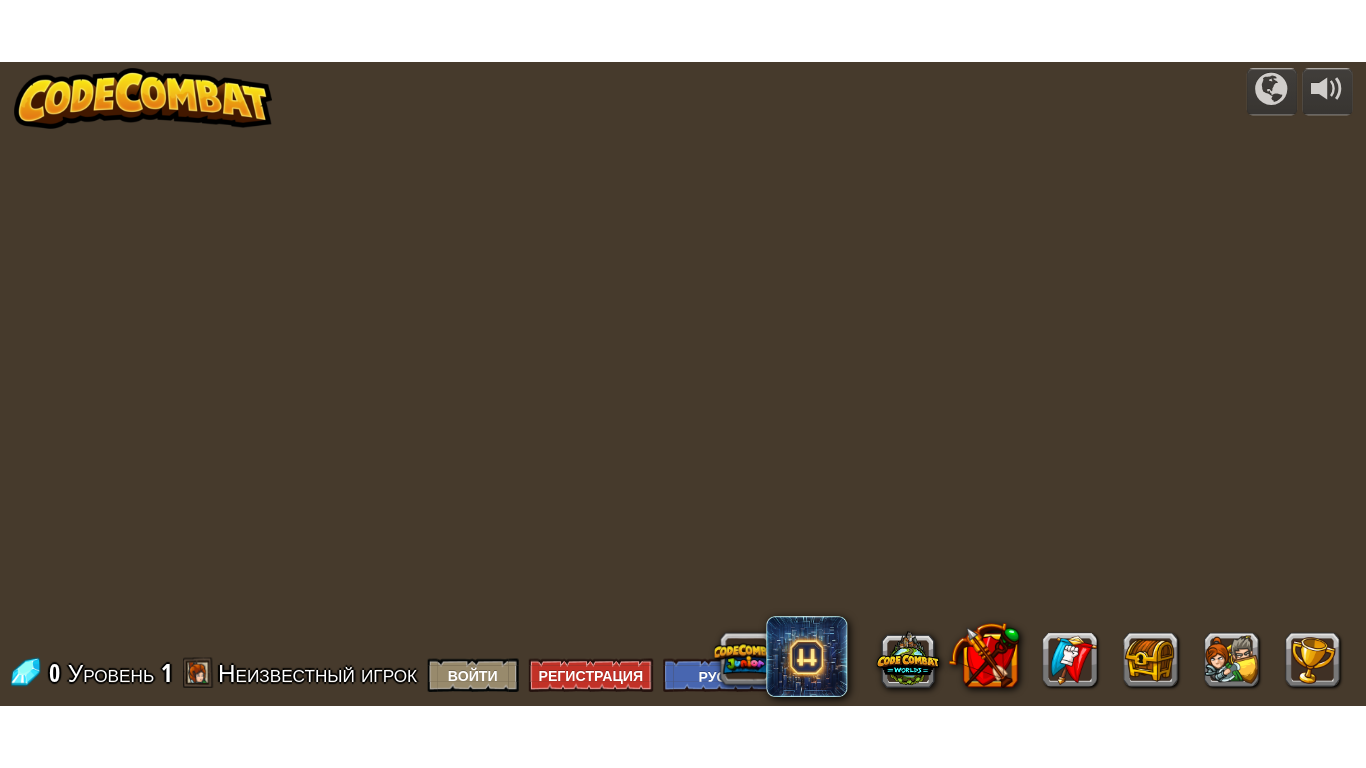 scroll, scrollTop: 0, scrollLeft: 0, axis: both 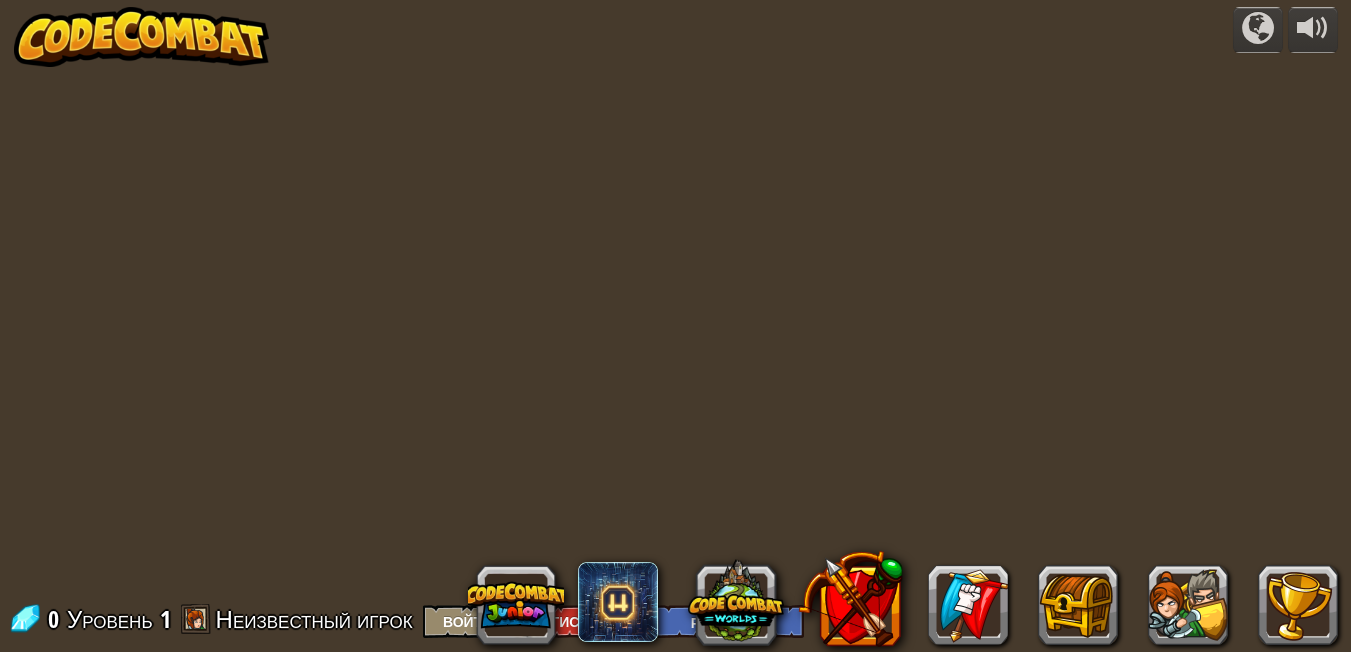 select on "ru" 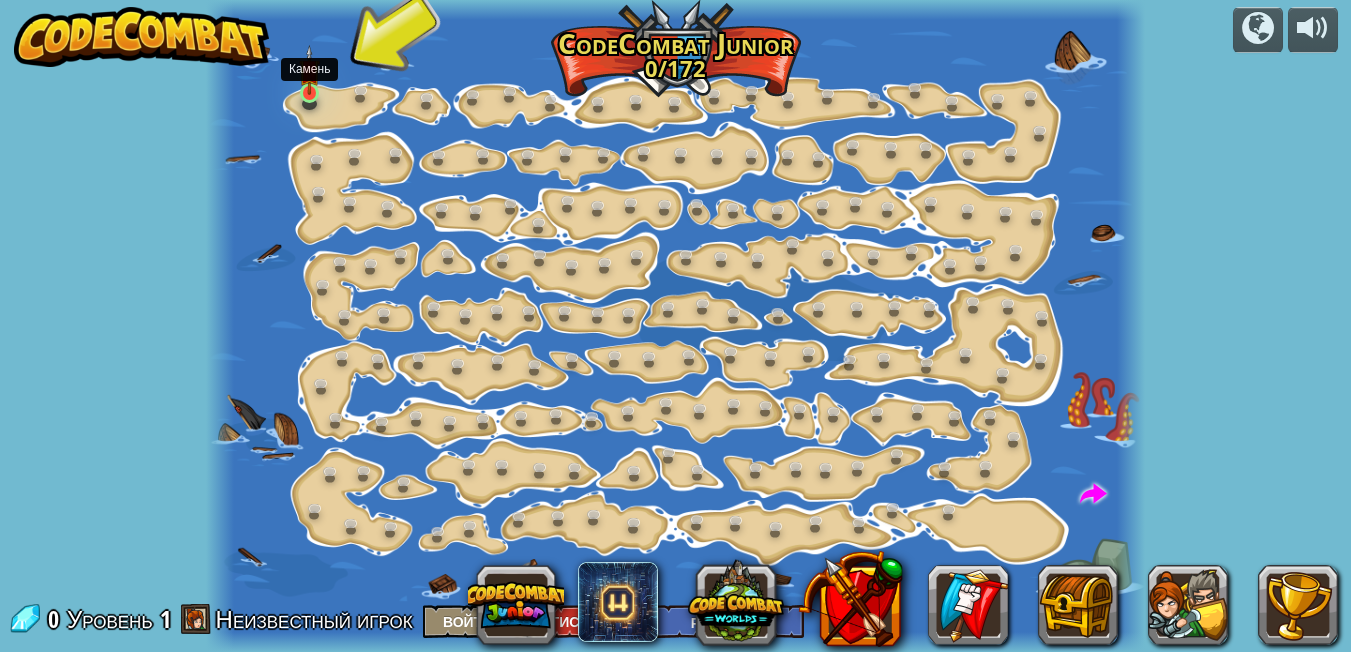 click at bounding box center (310, 70) 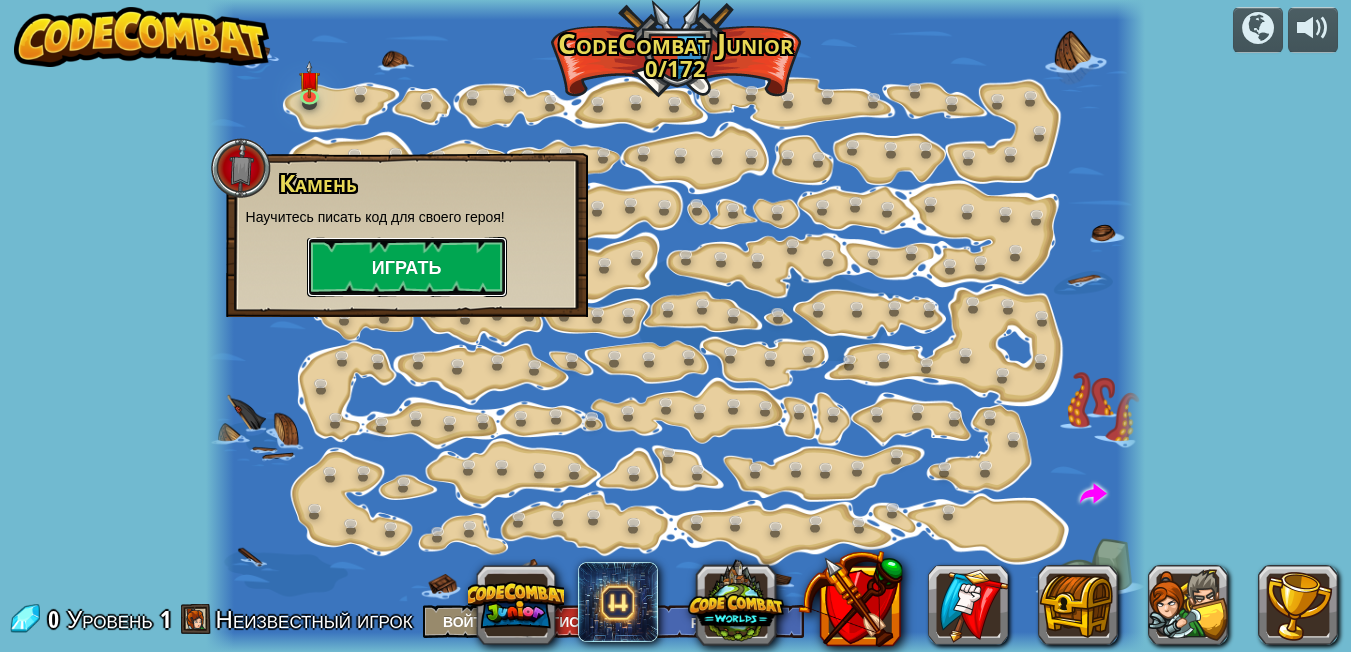 click on "Играть" at bounding box center [407, 267] 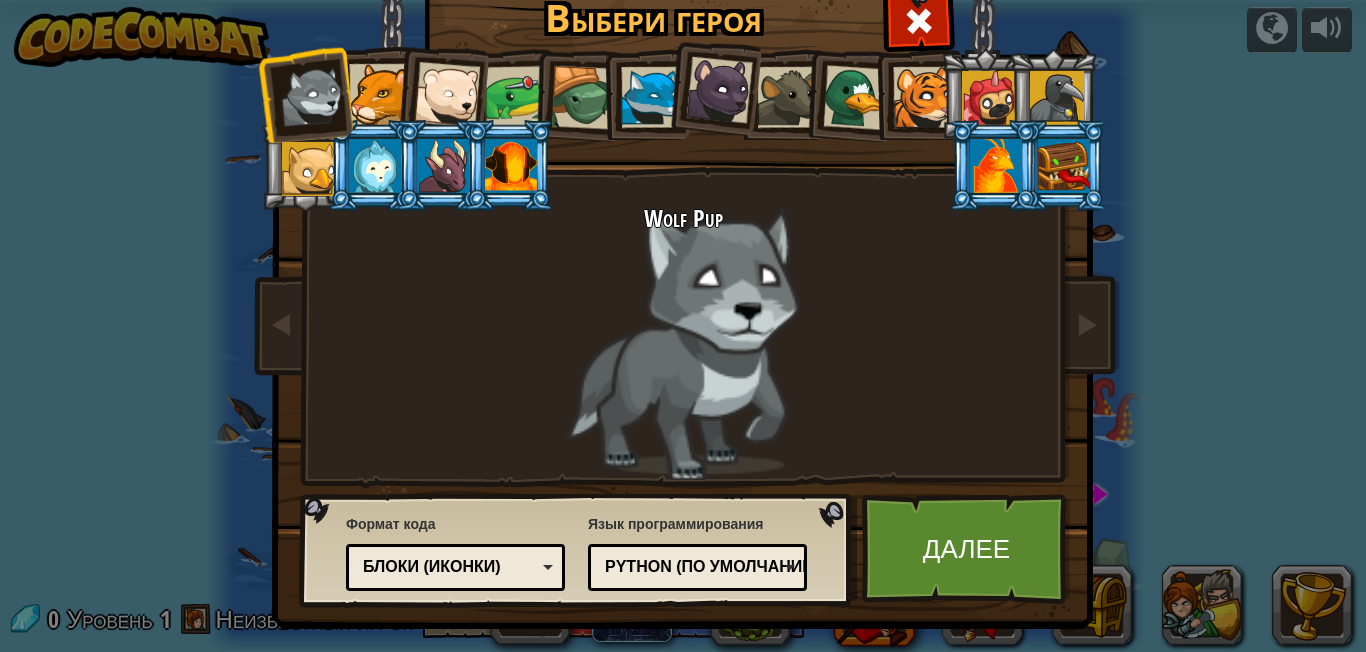 click on "Блоки (иконки)" at bounding box center (455, 567) 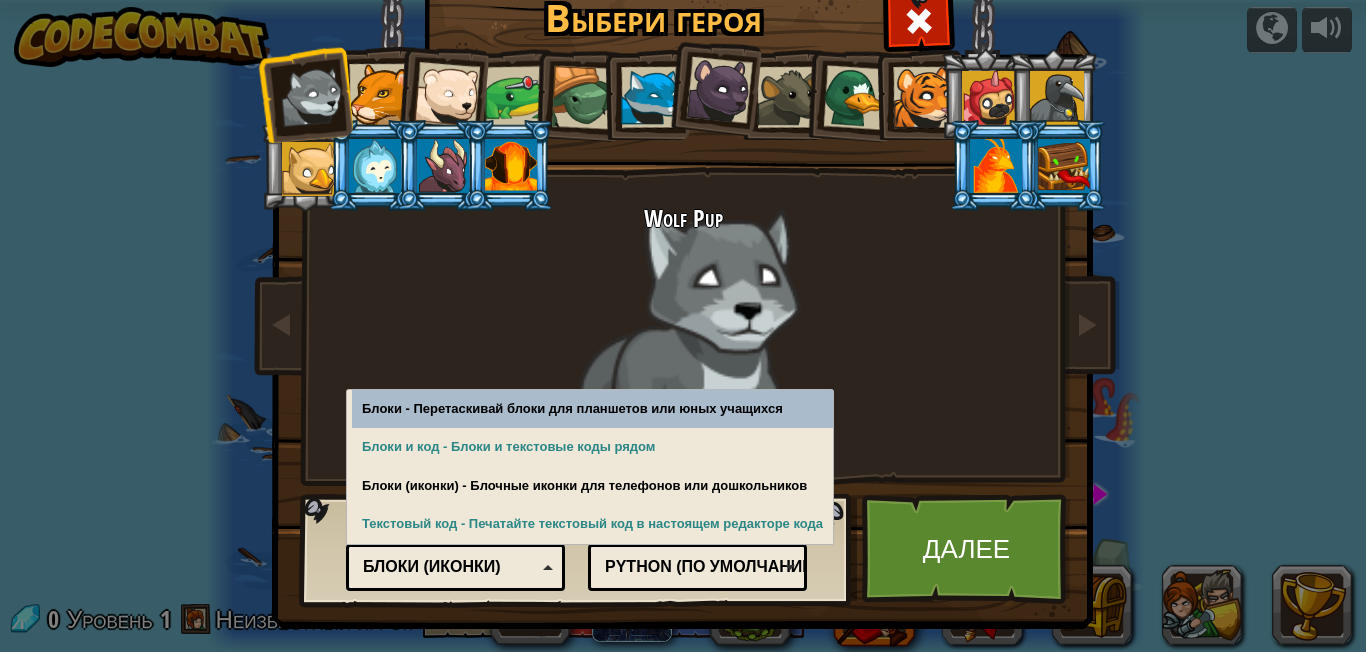 click on "Текстовый код   Блоки и код Блоки Блоки (иконки) Блоки (иконки)" at bounding box center (455, 567) 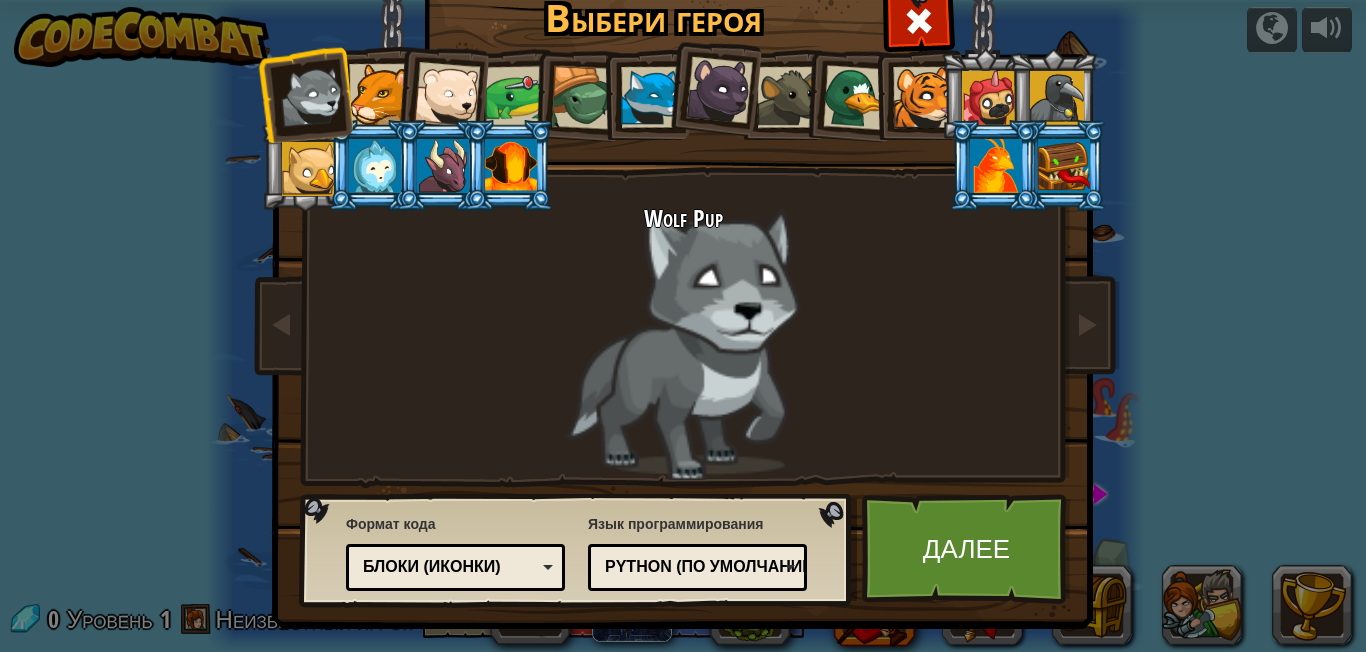 click at bounding box center (719, 90) 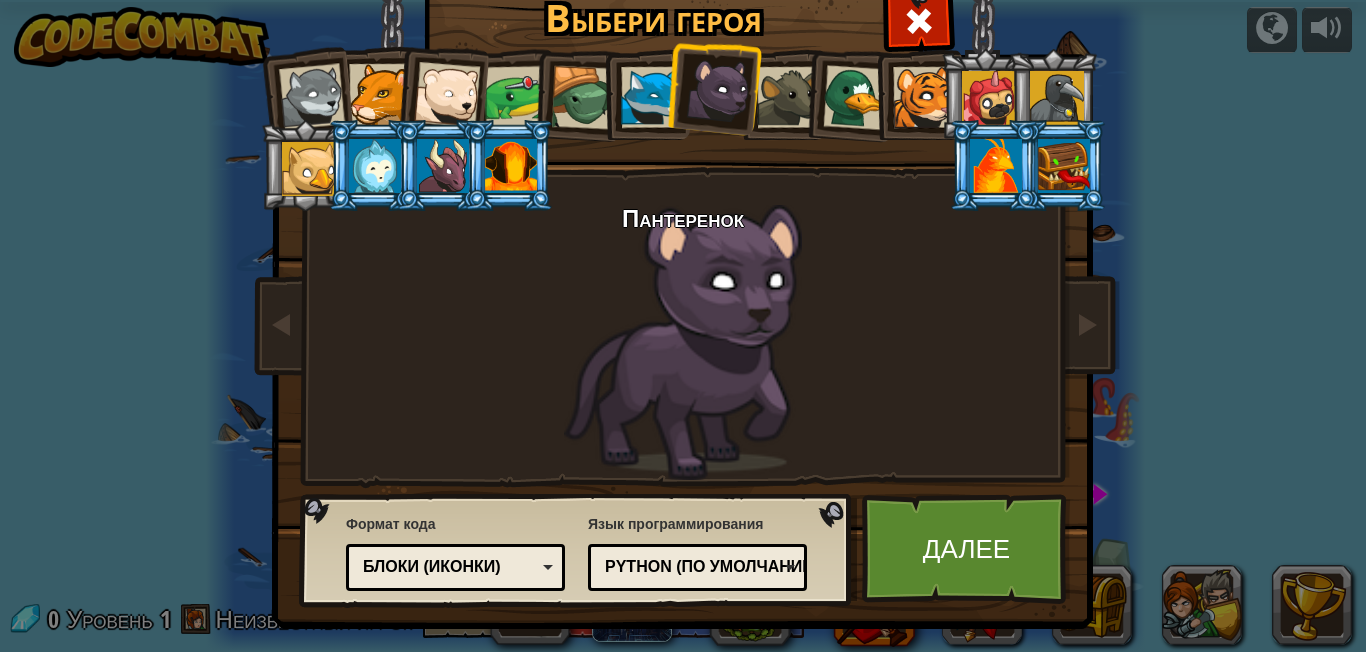 click at bounding box center [379, 94] 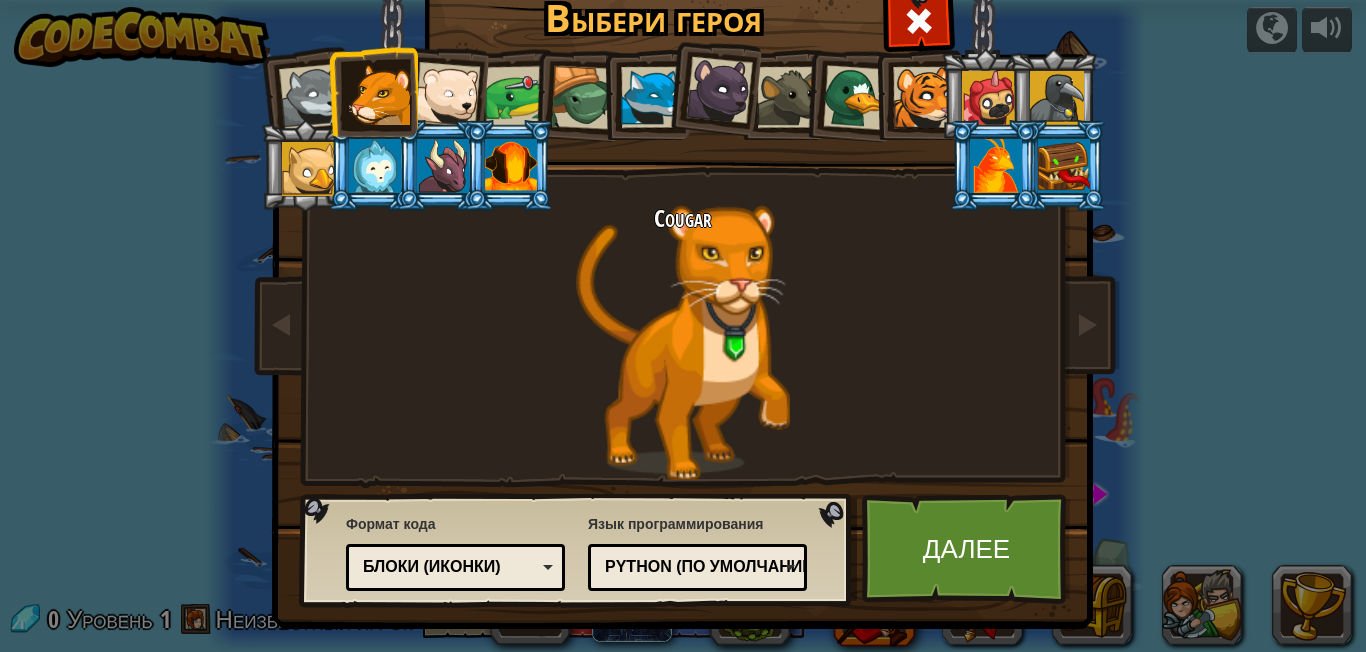 click at bounding box center [923, 97] 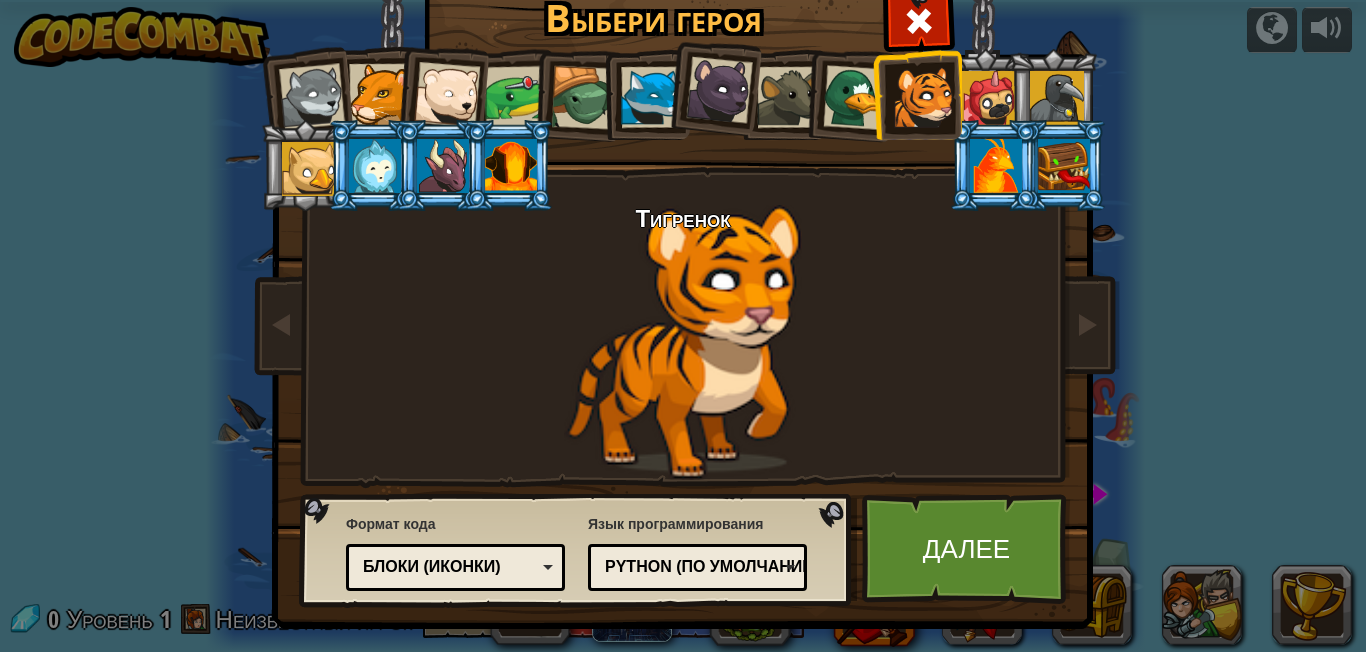 click at bounding box center (996, 166) 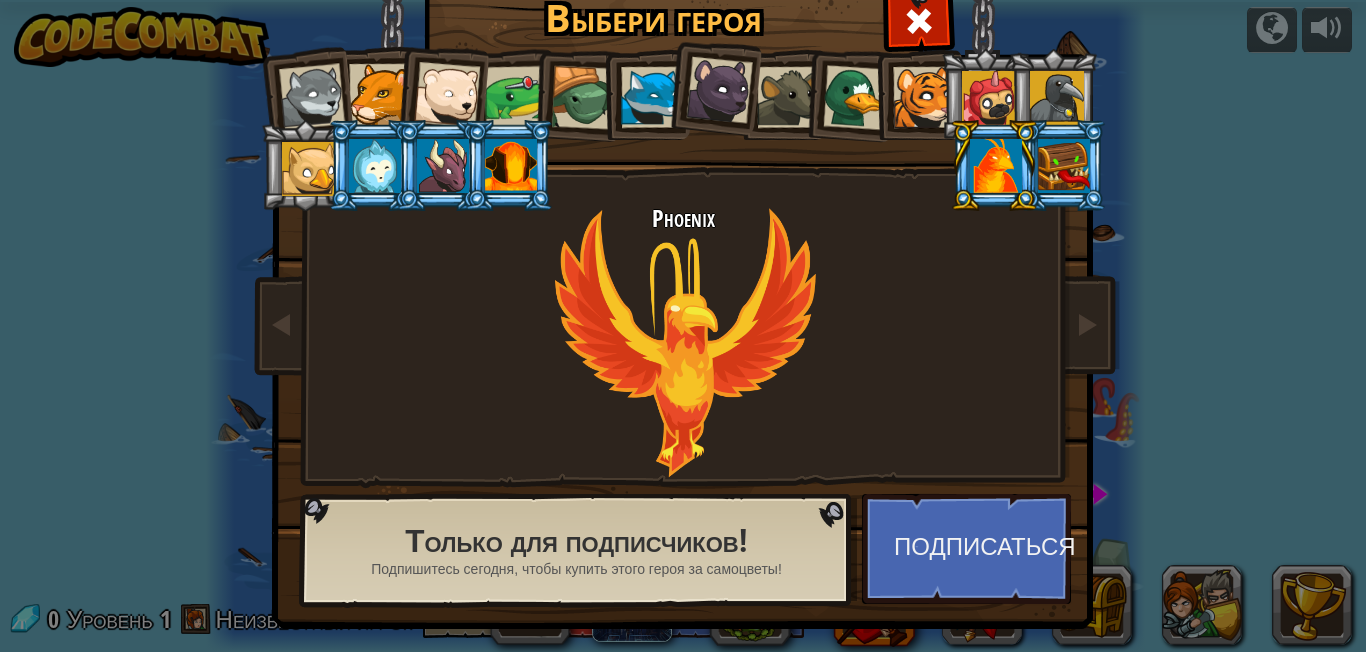 click at bounding box center (443, 166) 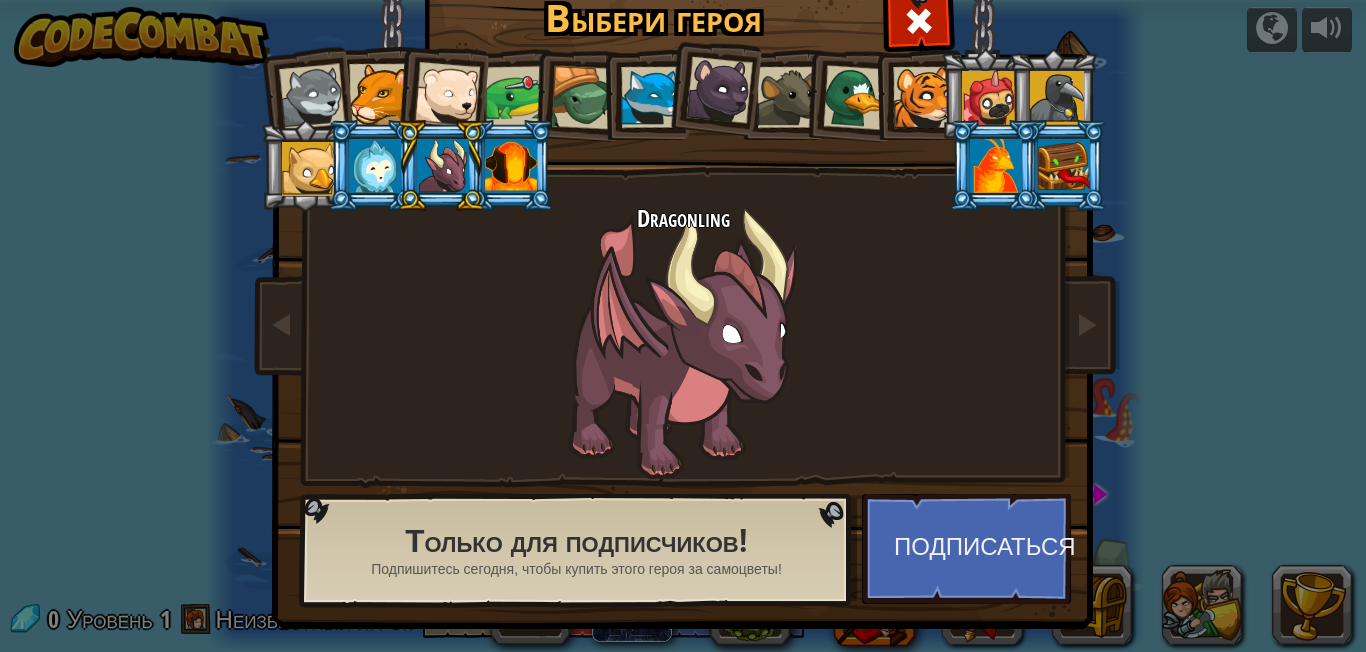 click at bounding box center [375, 166] 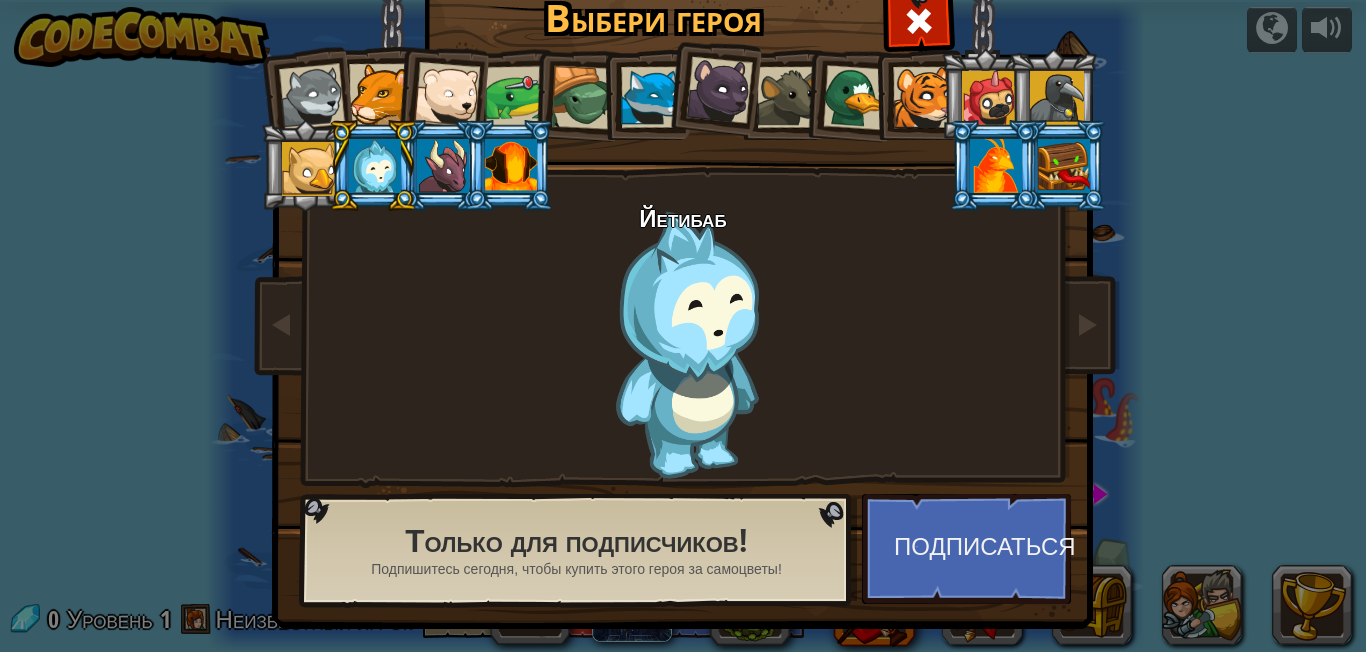 click at bounding box center (511, 166) 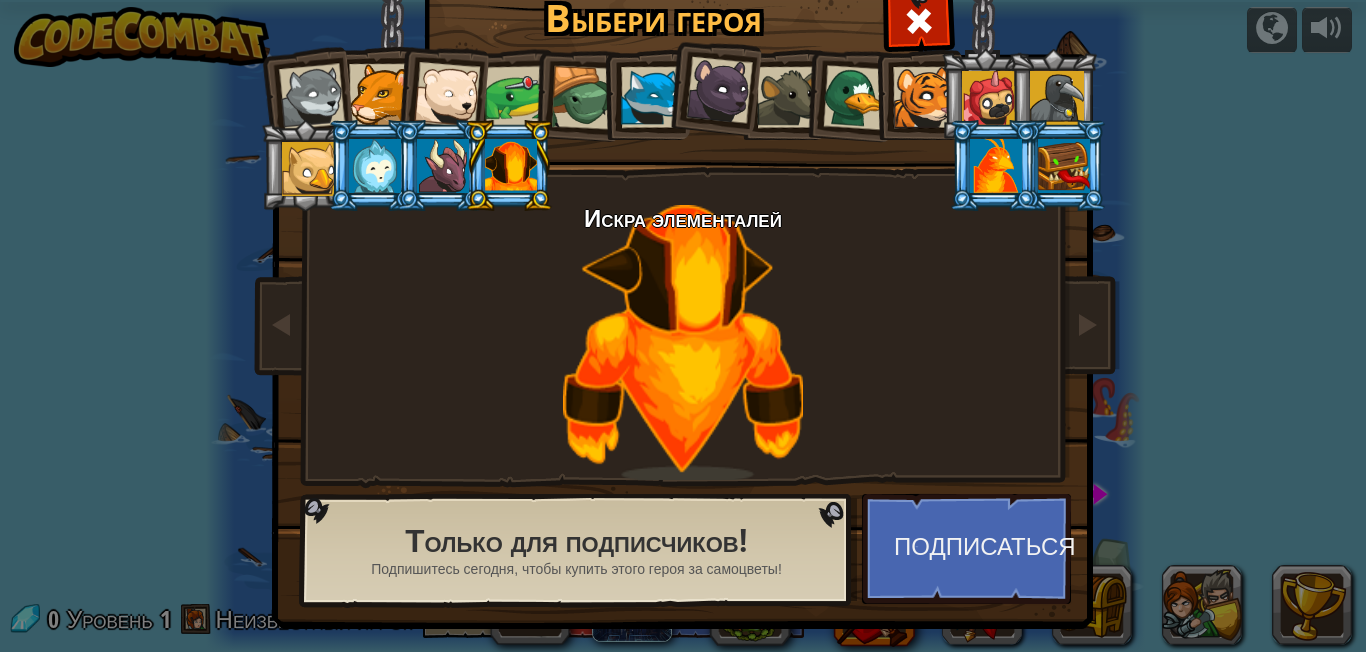 click at bounding box center [443, 166] 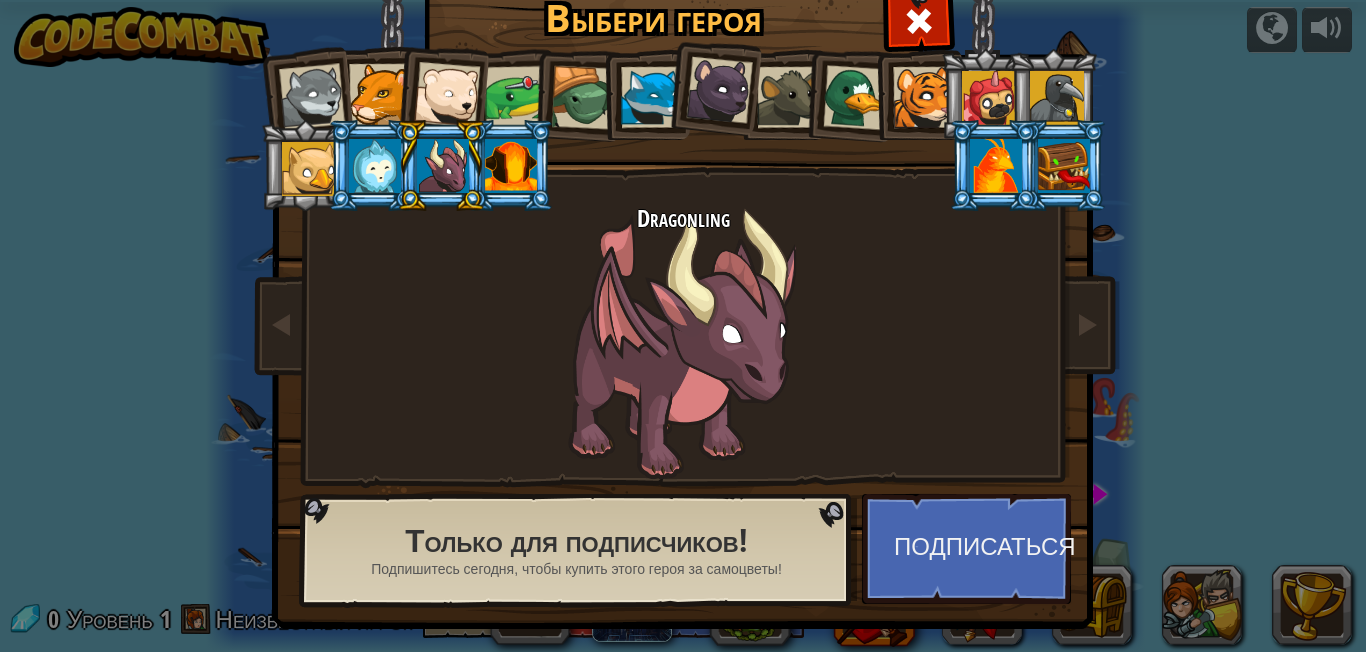 click at bounding box center (719, 90) 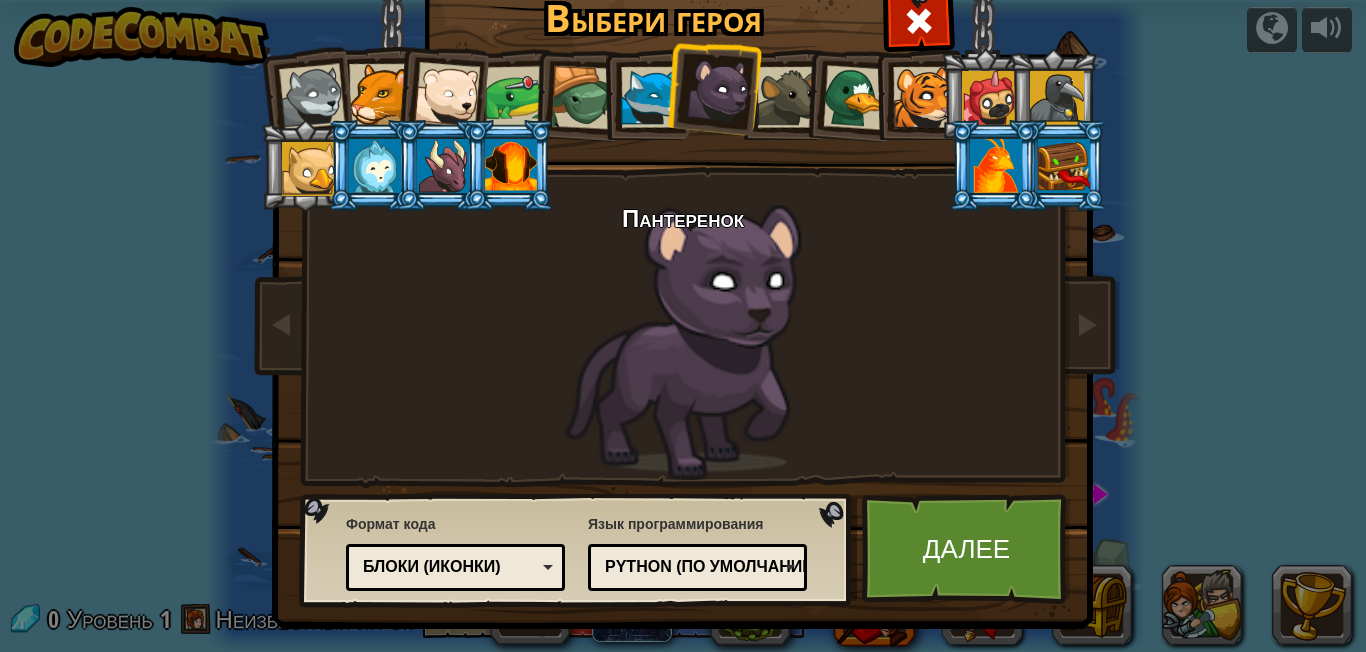 click at bounding box center (583, 98) 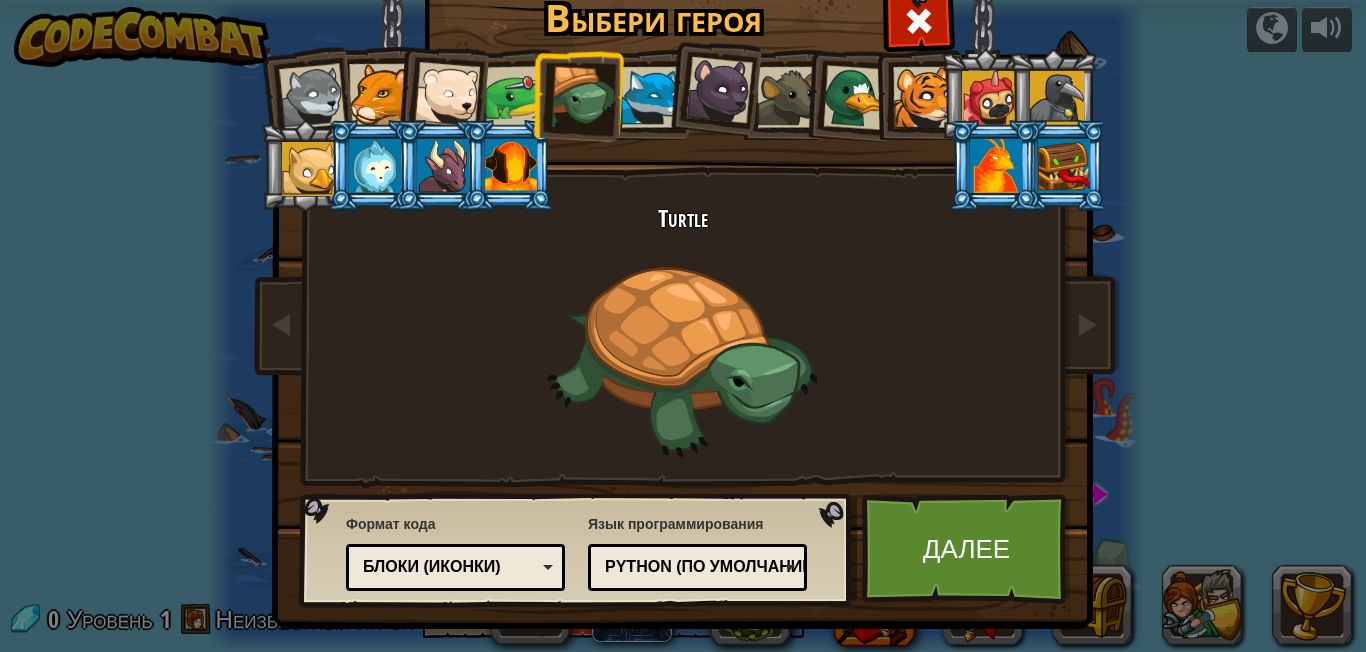 click at bounding box center [516, 97] 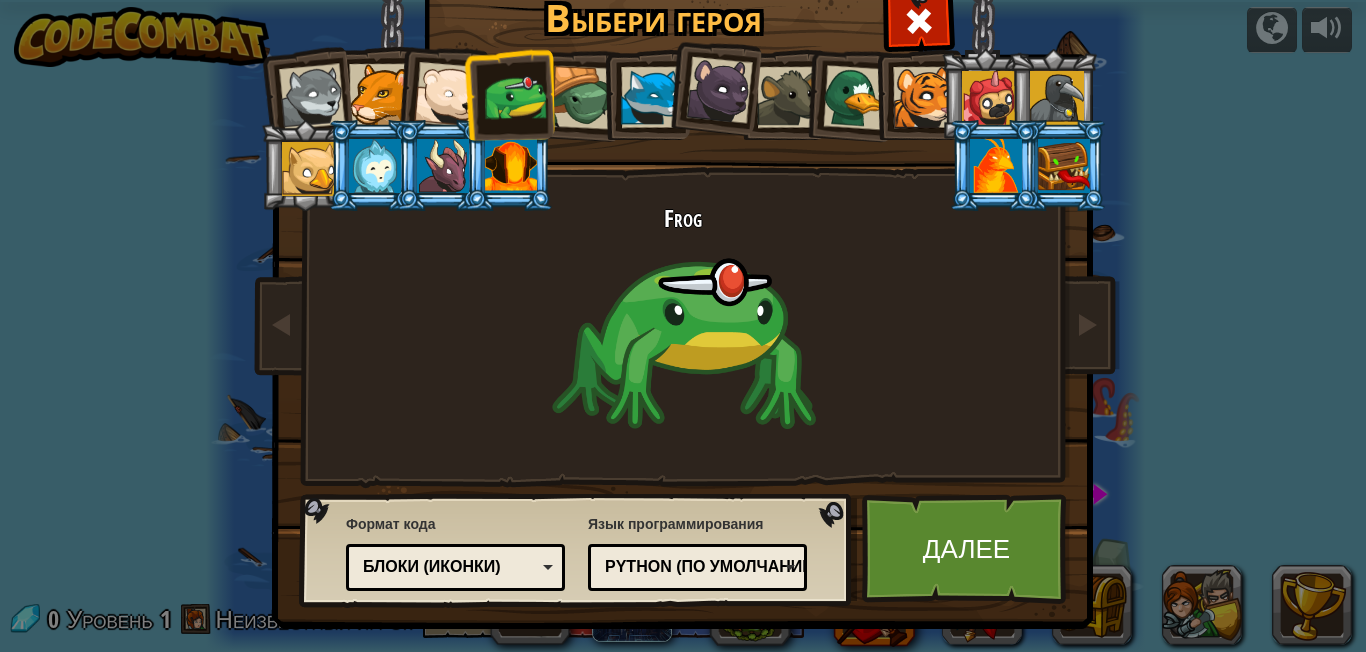 click at bounding box center (509, 94) 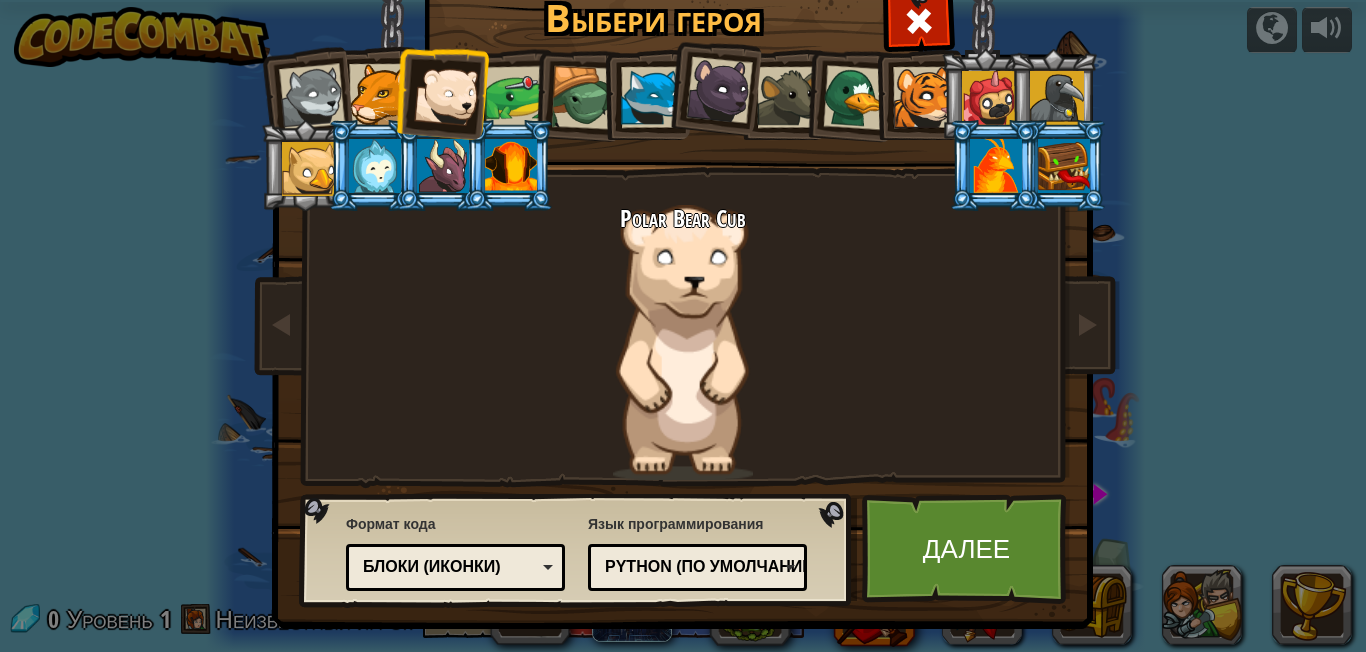 click at bounding box center (312, 97) 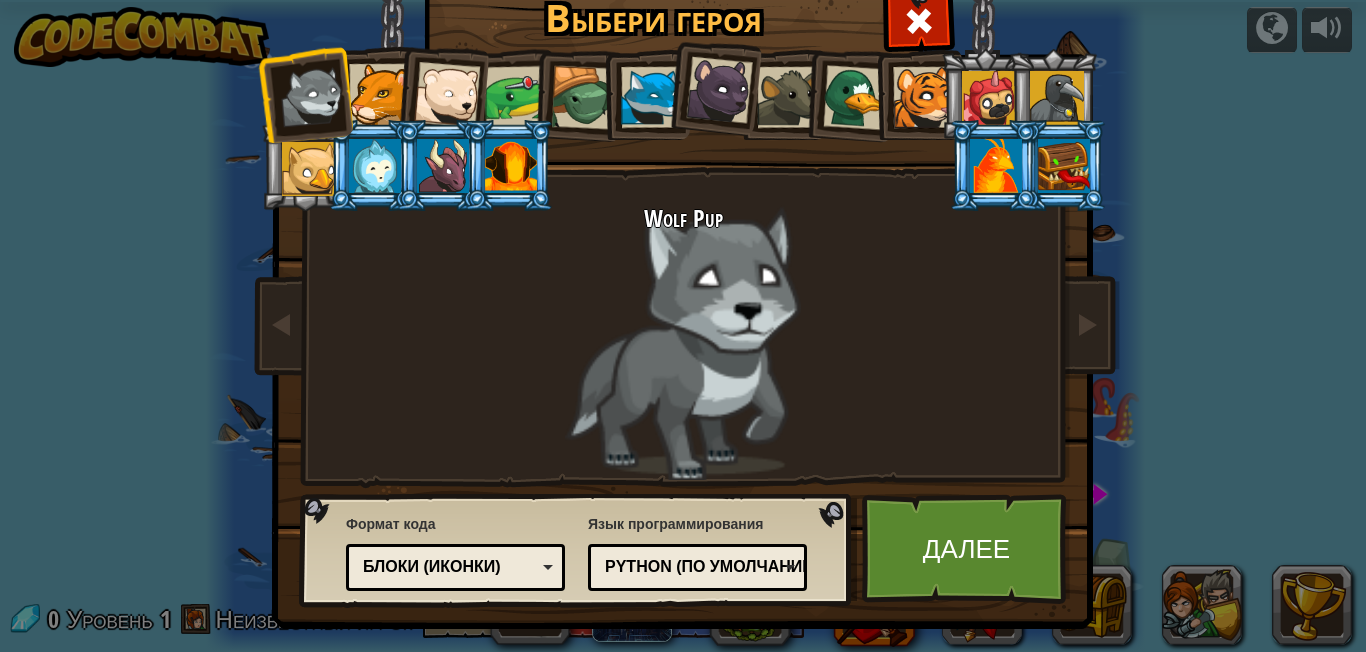 click on "Блоки (иконки)" at bounding box center (455, 567) 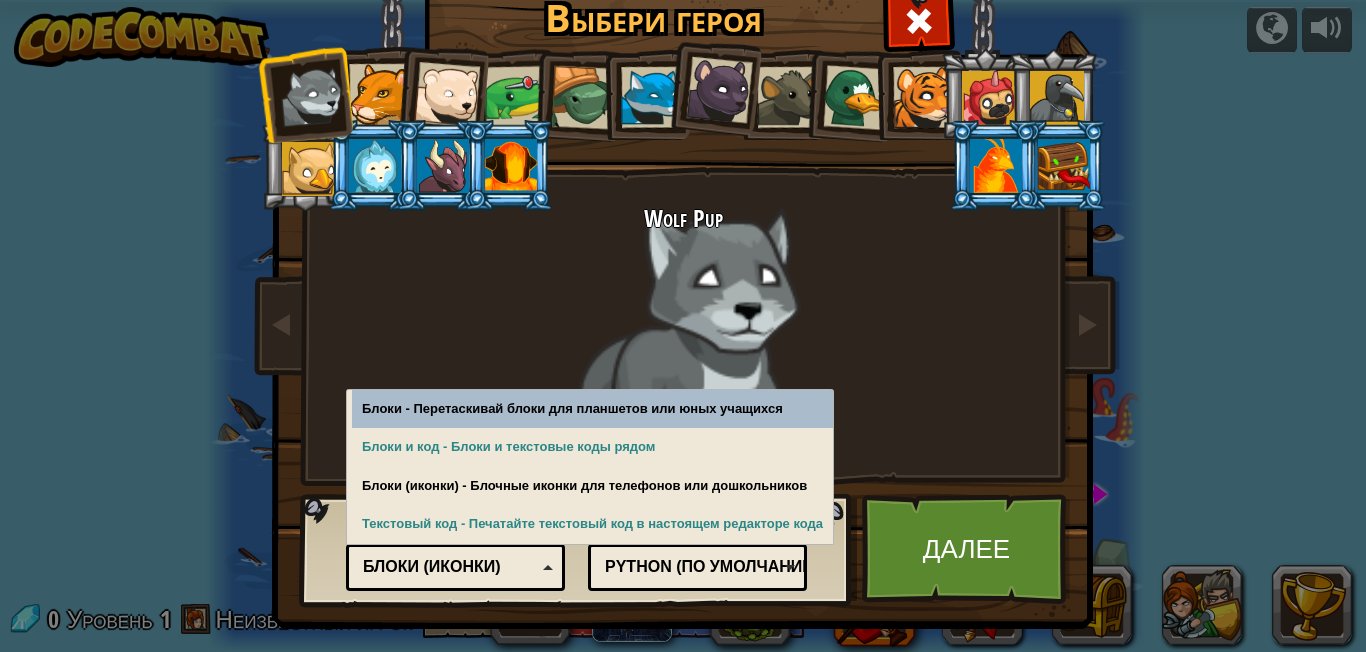 click on "Блоки (иконки)" at bounding box center [455, 567] 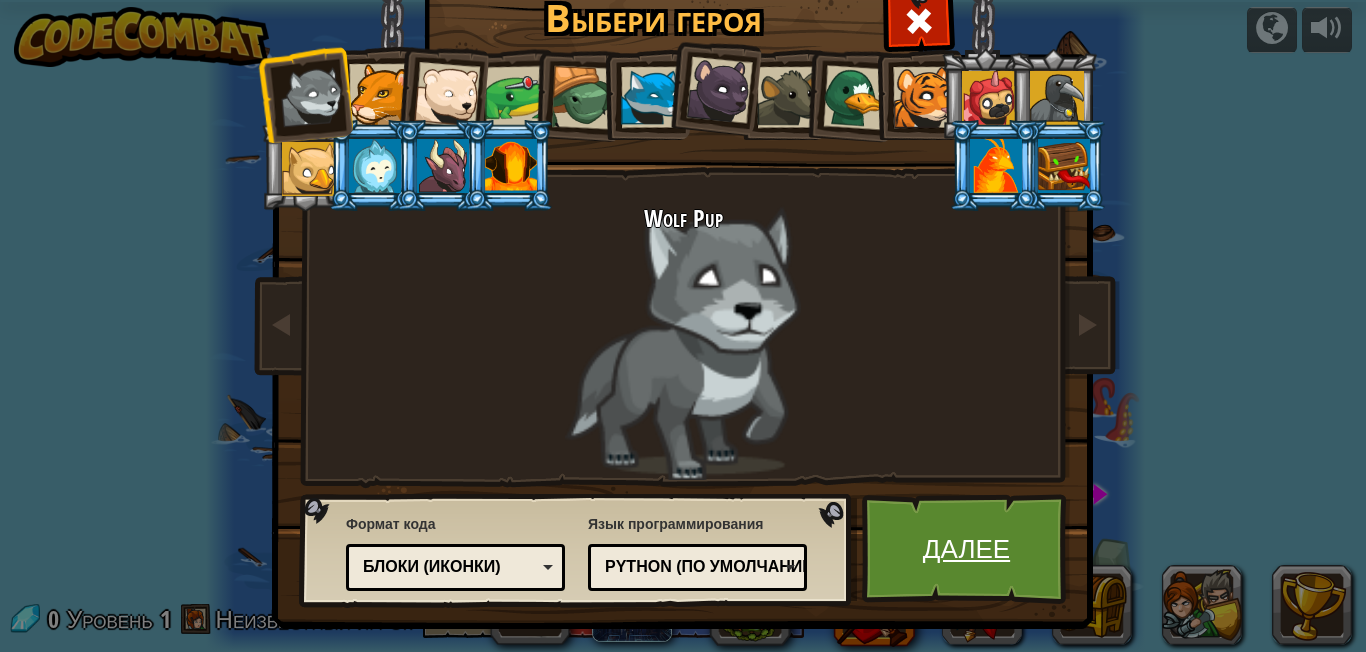 click on "Далее" at bounding box center [966, 549] 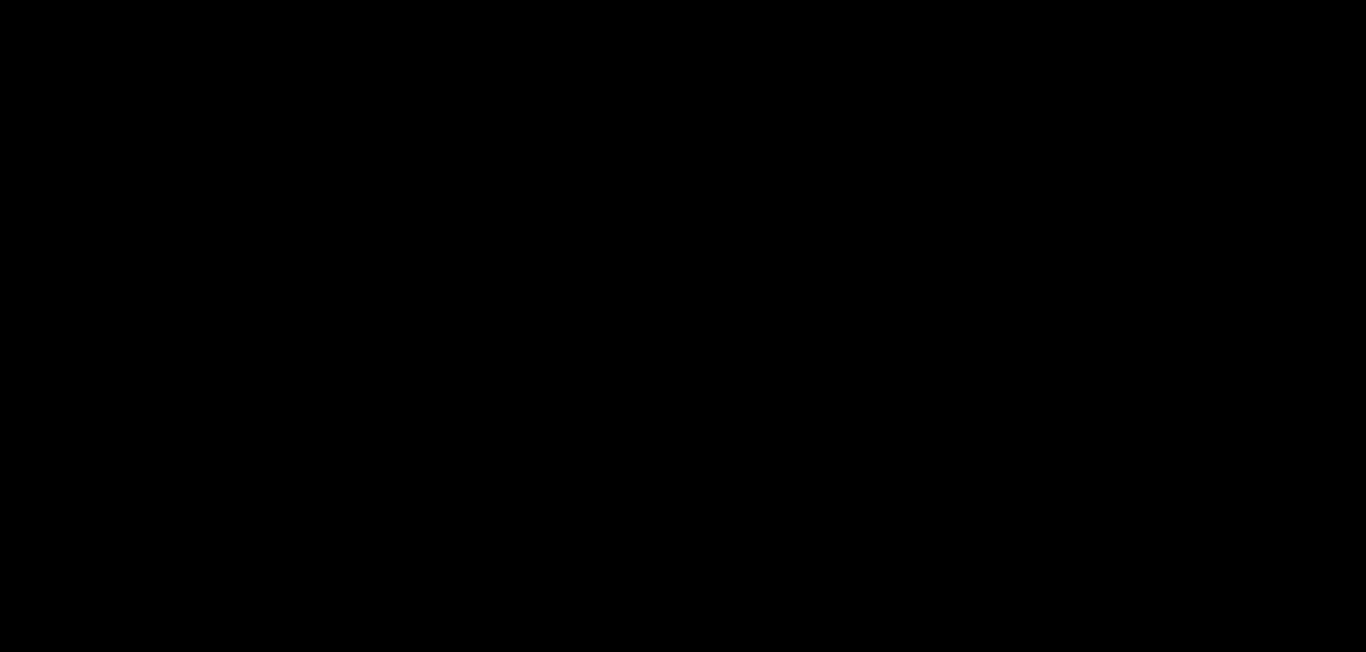 click on "Камень Goals Start Level Ошибка загрузки с сервера Чтобы пройти этот уровень, нужна подписка. Подписаться You'll need to join a course to play this level. Назад к моим курсам Попроси своего учителя назначить тебе лицензию для продолжения игры на CodeCombat! Назад к моим курсам Этот уровень закрыт.
Назад к моим курсам Нравится CodeCombat? Расскажите друзьям о нас!" at bounding box center [683, 311] 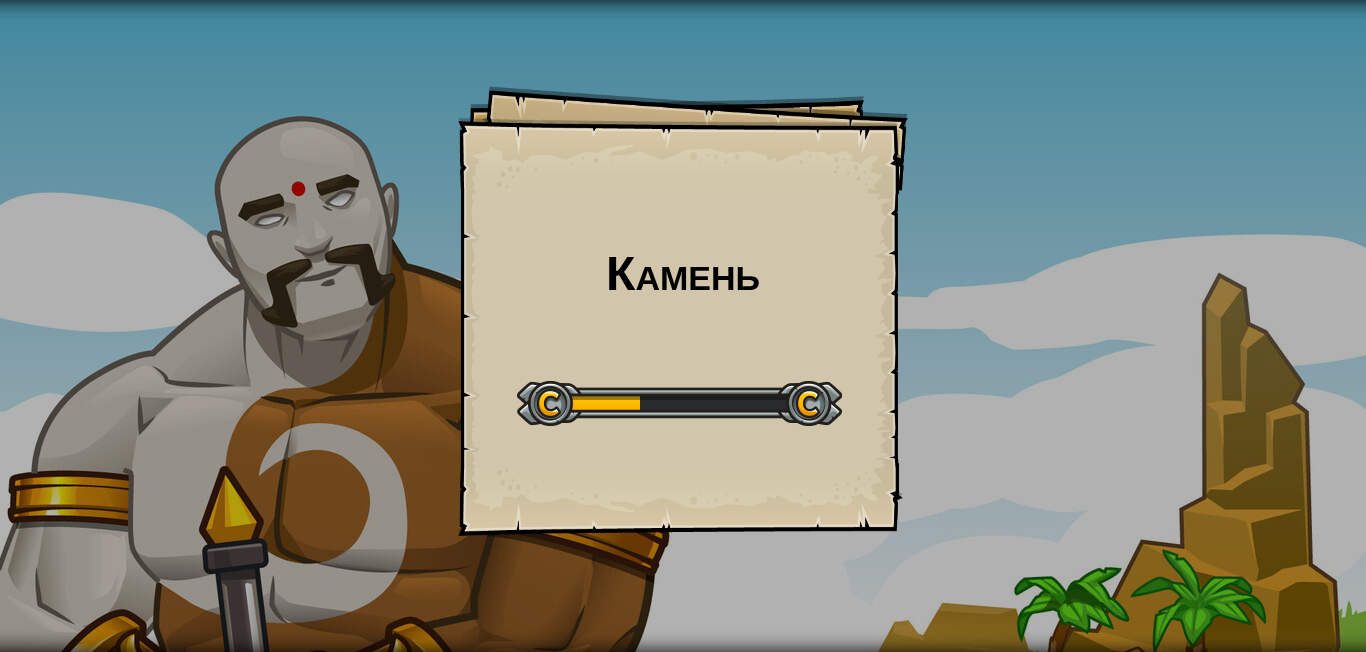 click at bounding box center [679, 403] 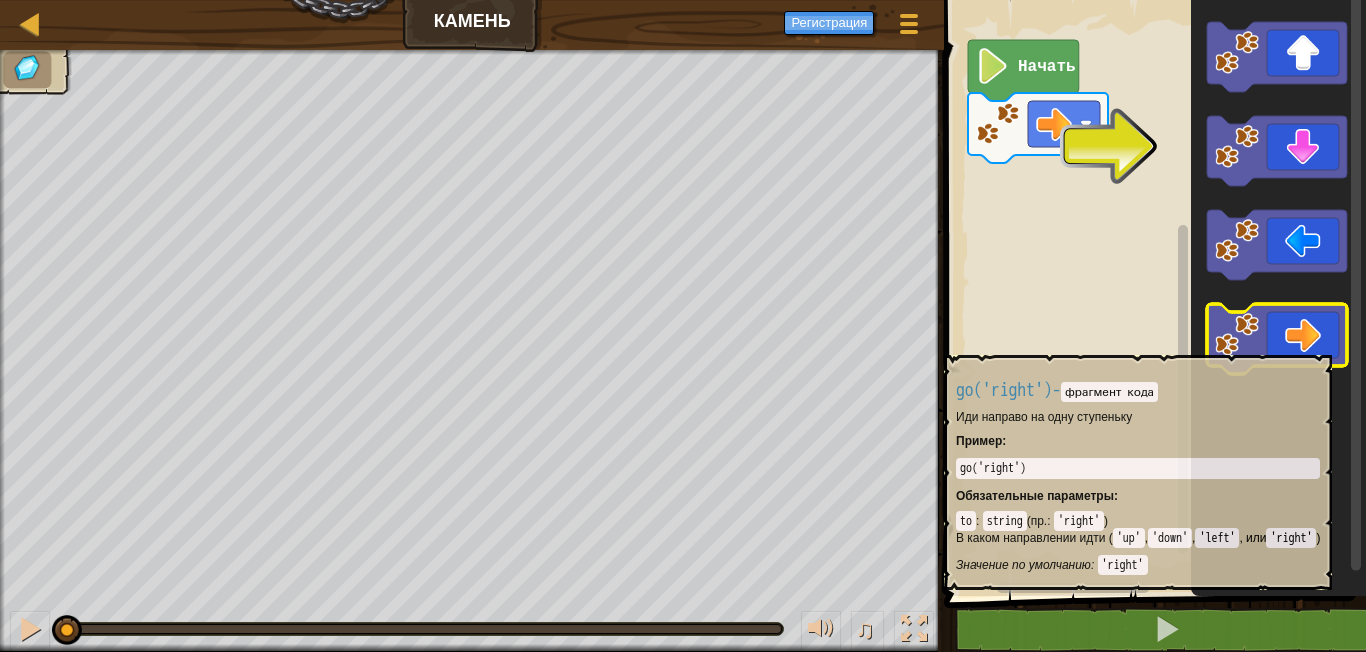 click 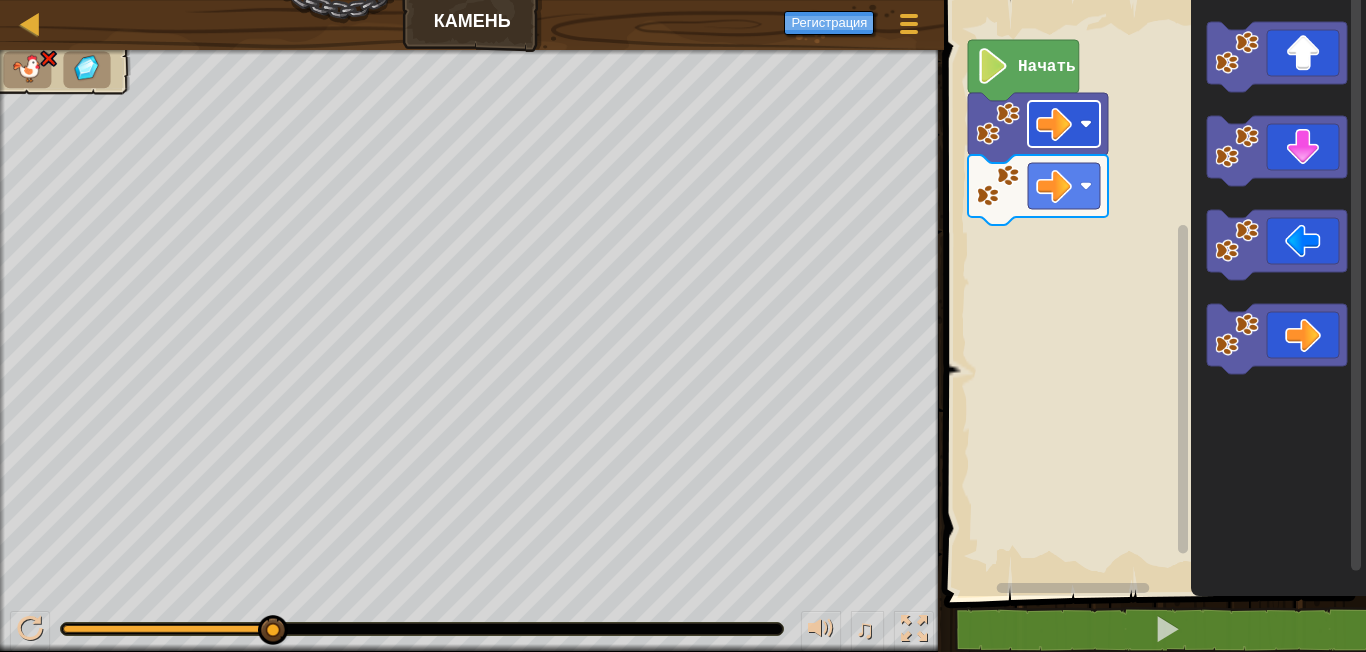 click 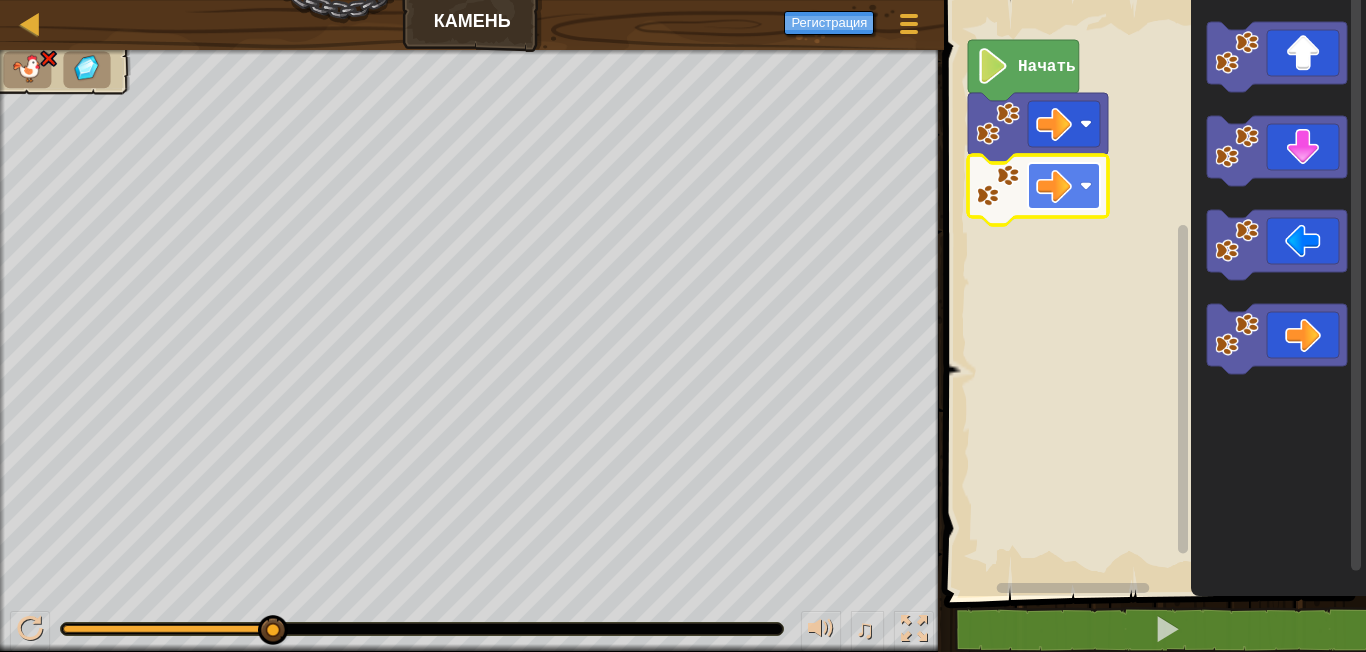 click 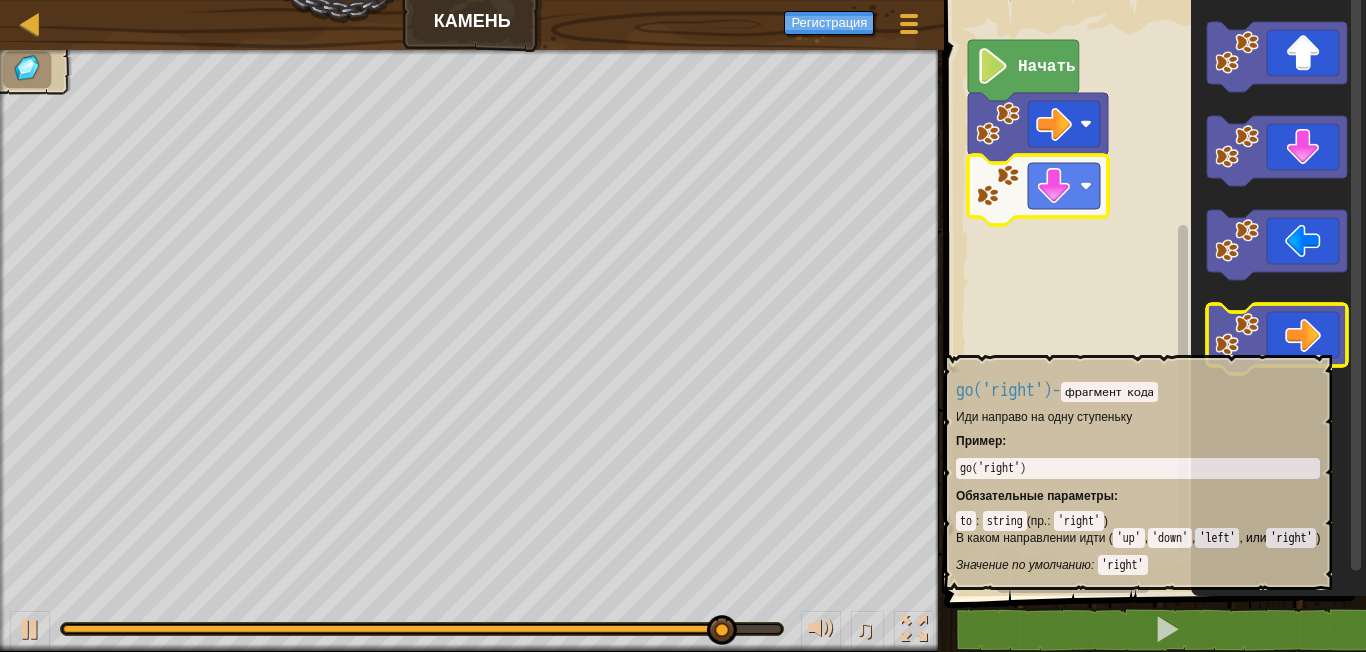 click 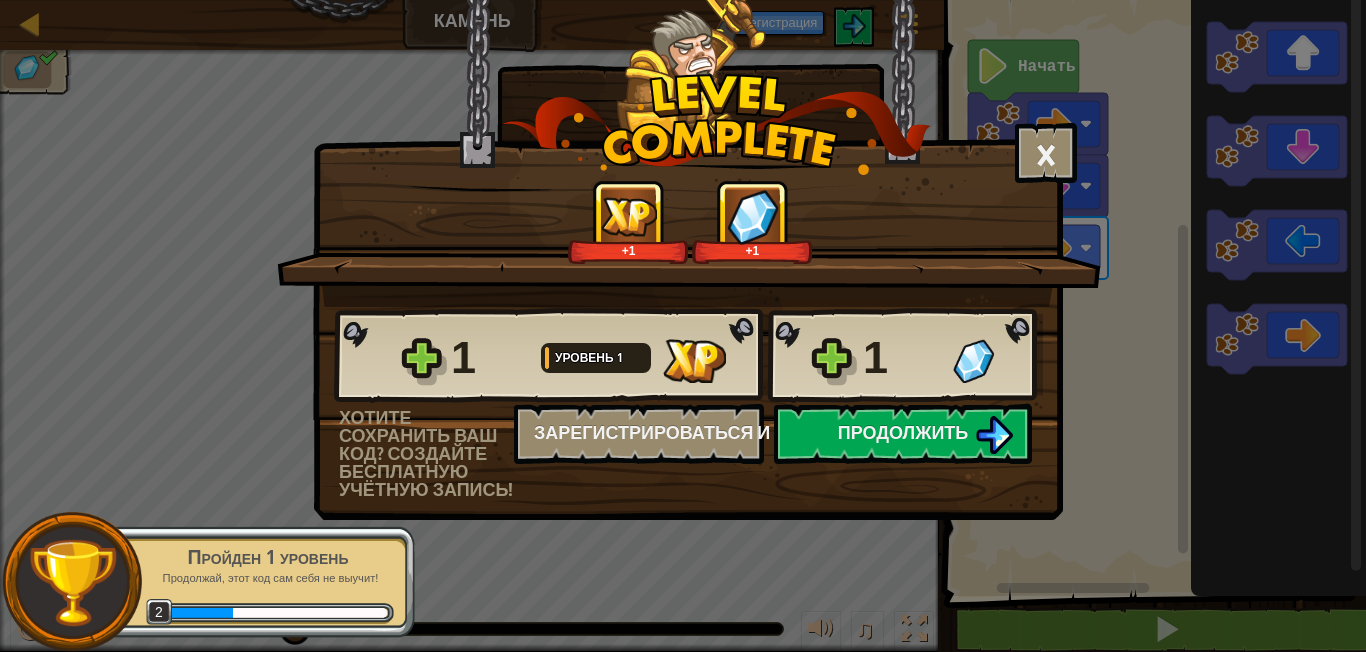 click on "× Насколько интересным был этот уровень? +1 +1 Reticulating Splines... 1 Уровень 1 1 Хотите сохранить ваш код? Создайте бесплатную учётную запись! Зарегистрироваться и сохранить Сохранить прогресс Продолжить" at bounding box center [683, 326] 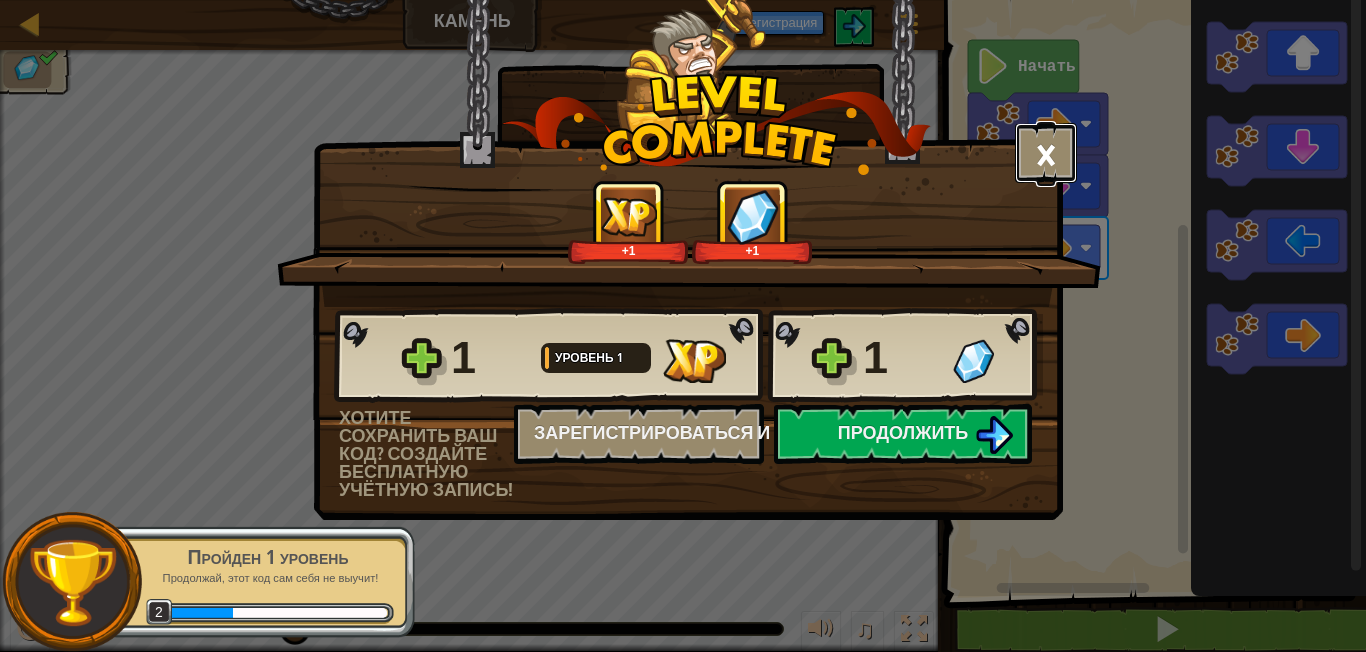 click on "×" at bounding box center [1046, 153] 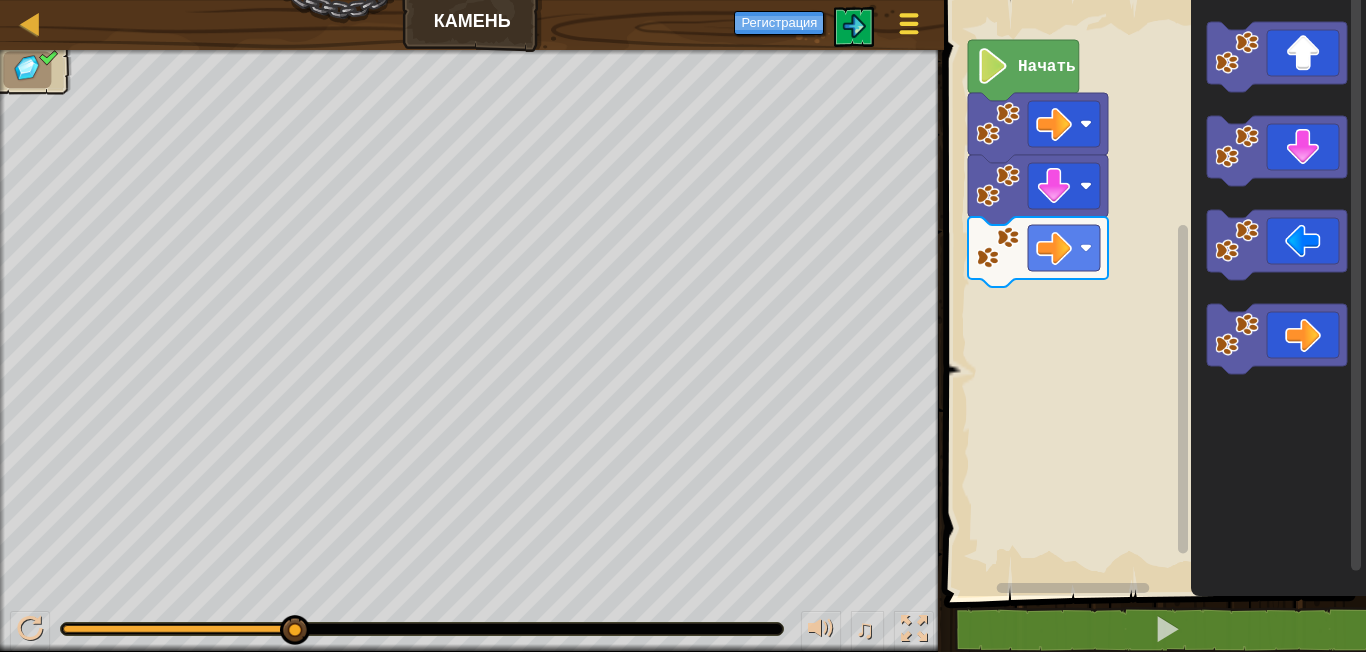 click at bounding box center (909, 24) 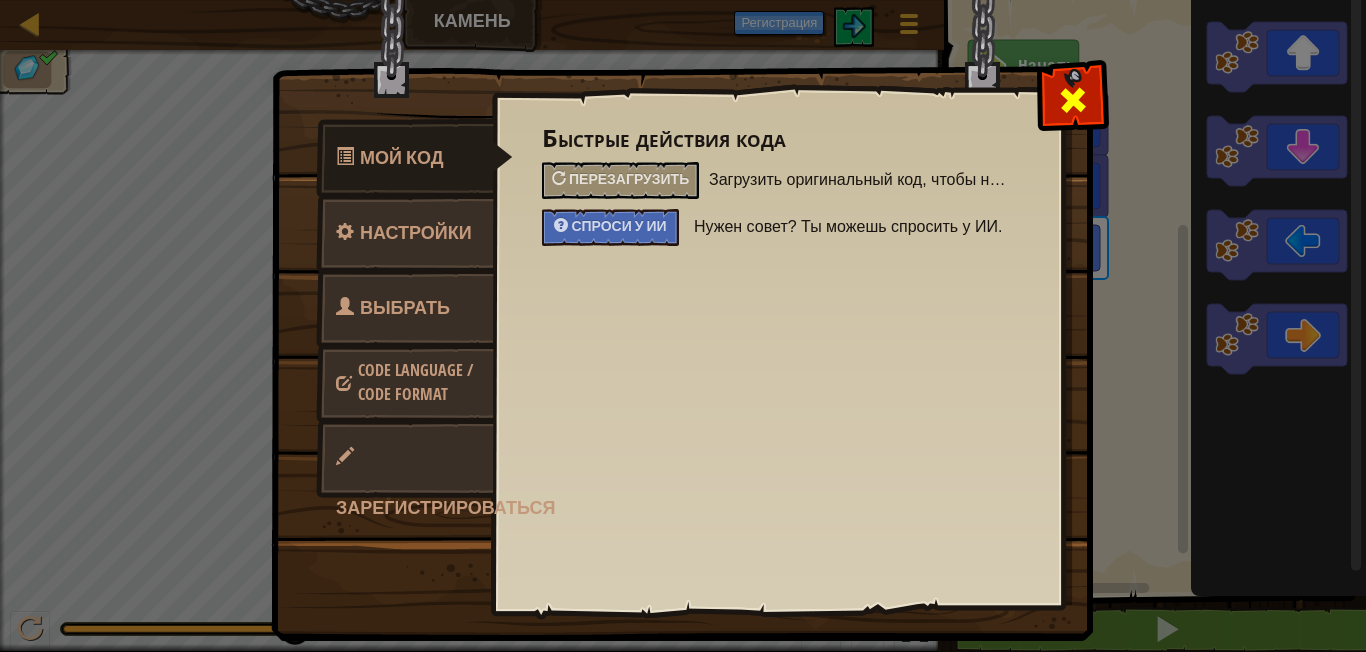 click at bounding box center (1072, 95) 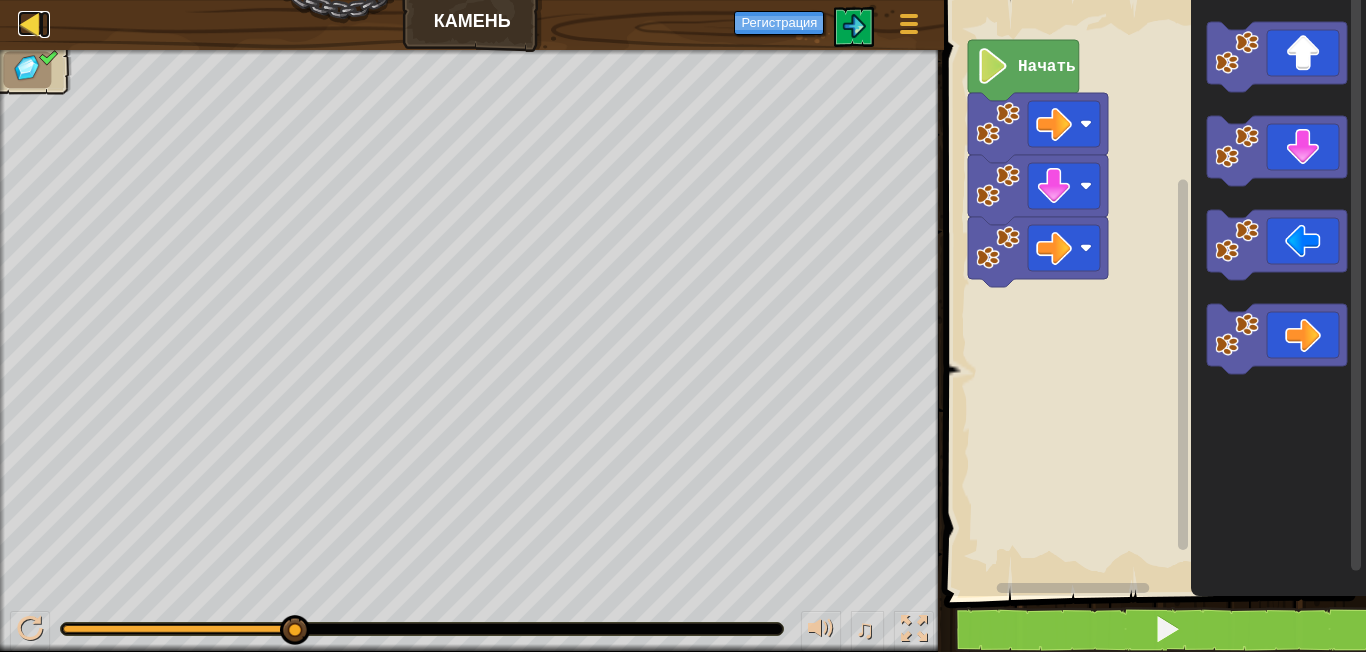 click at bounding box center [30, 23] 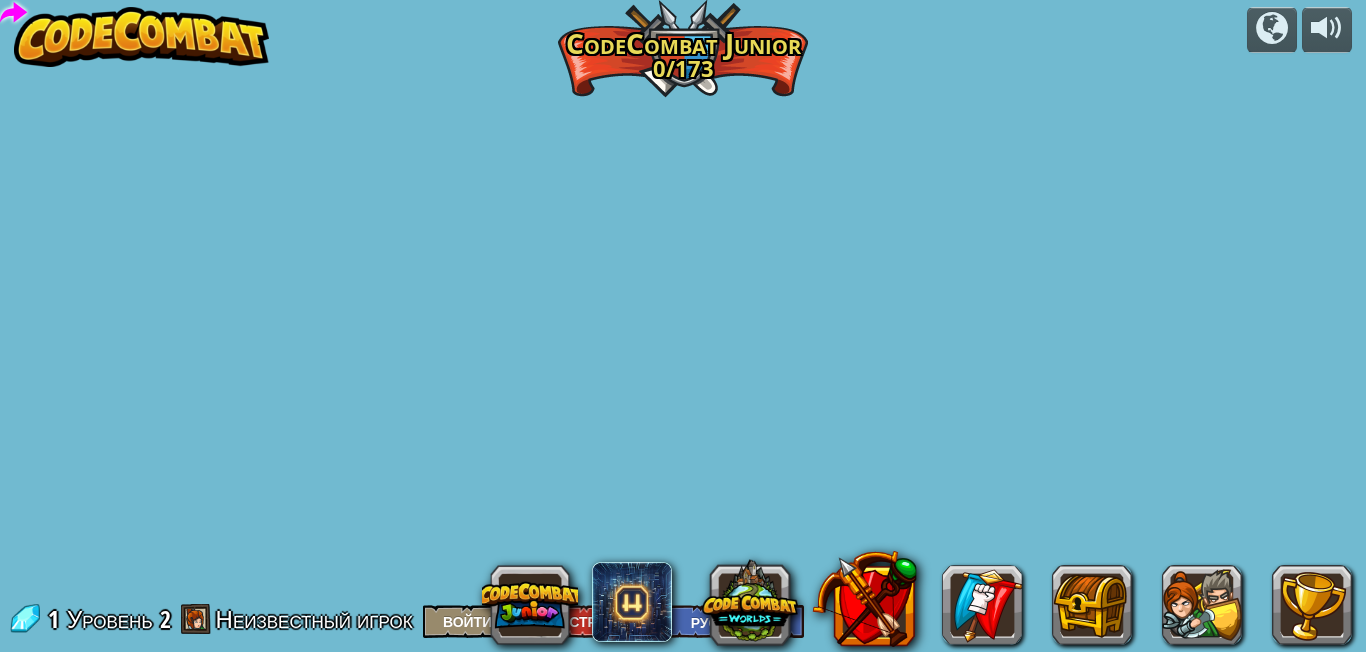 select on "ru" 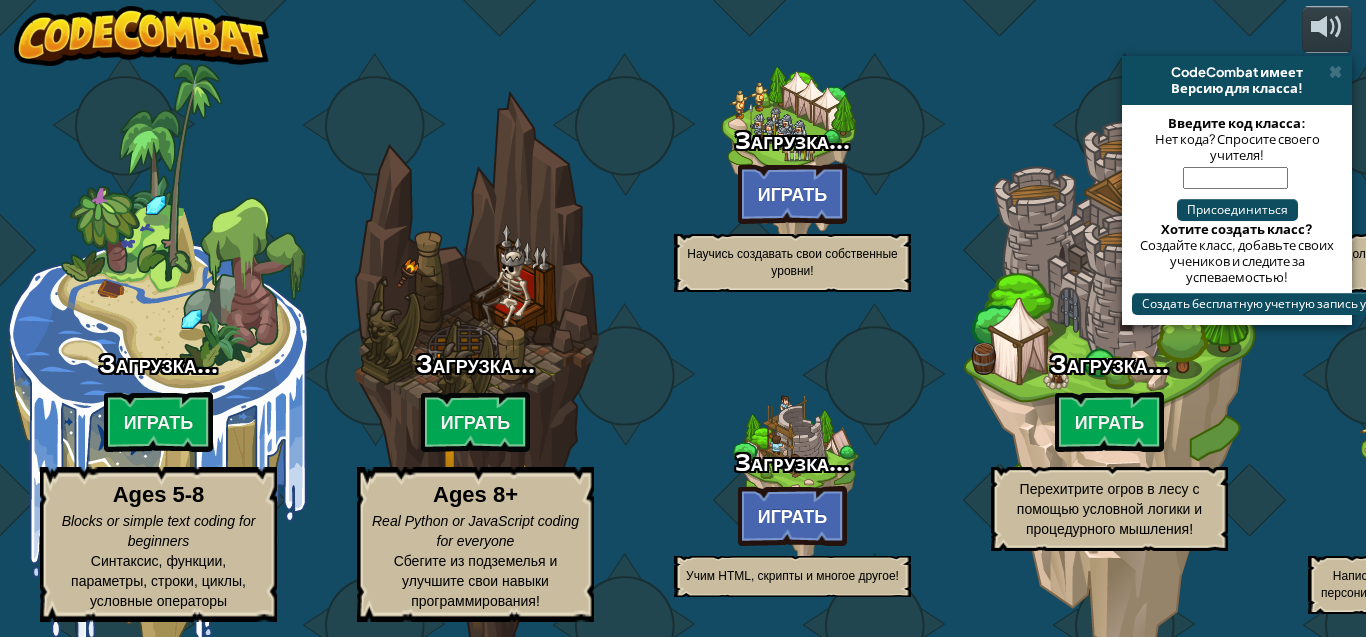 select on "ru" 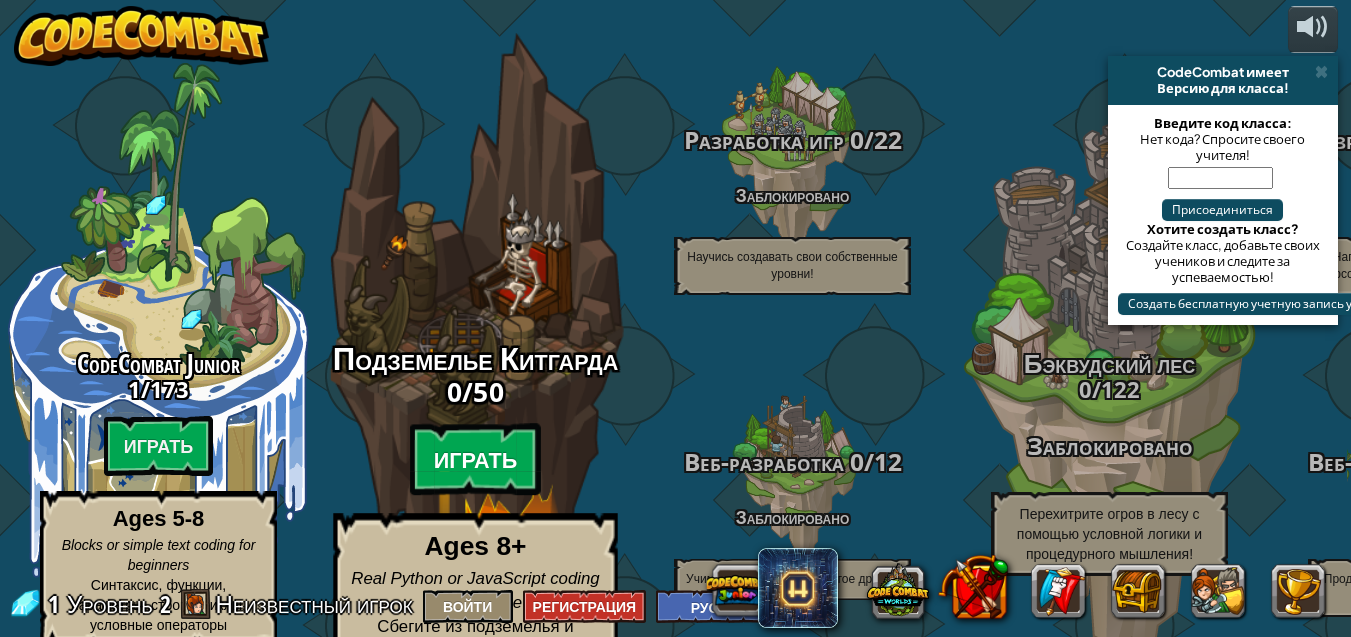 click on "Играть" at bounding box center [476, 460] 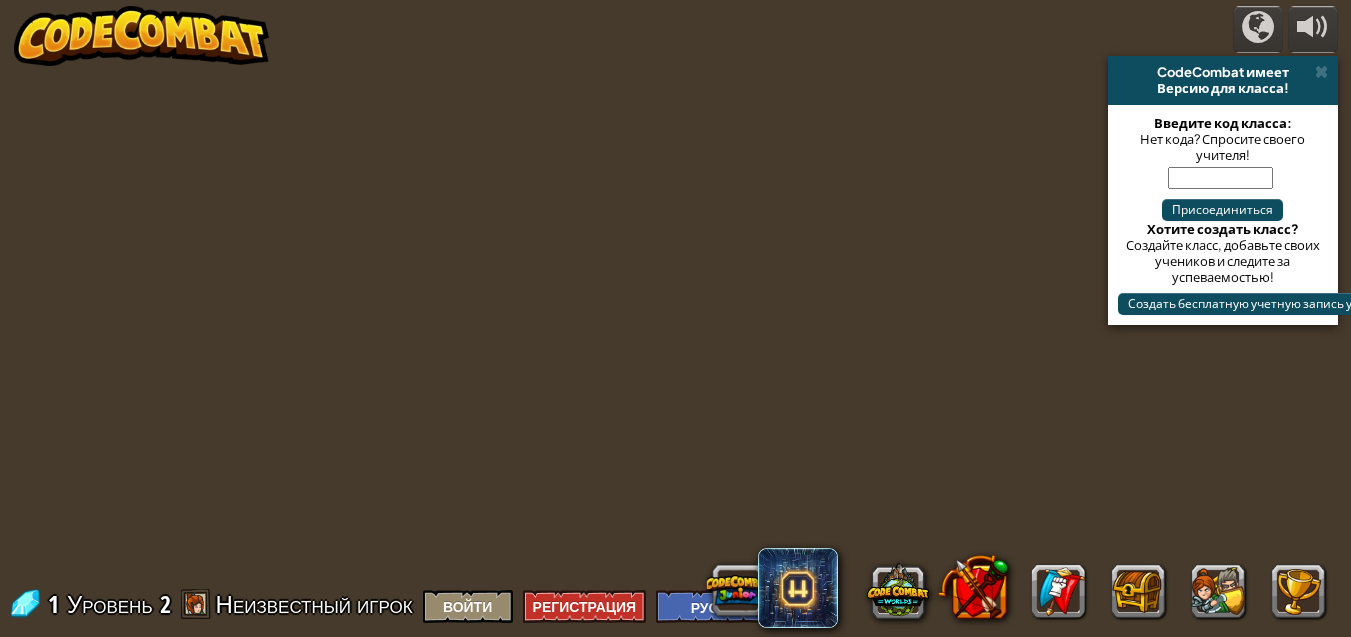select on "ru" 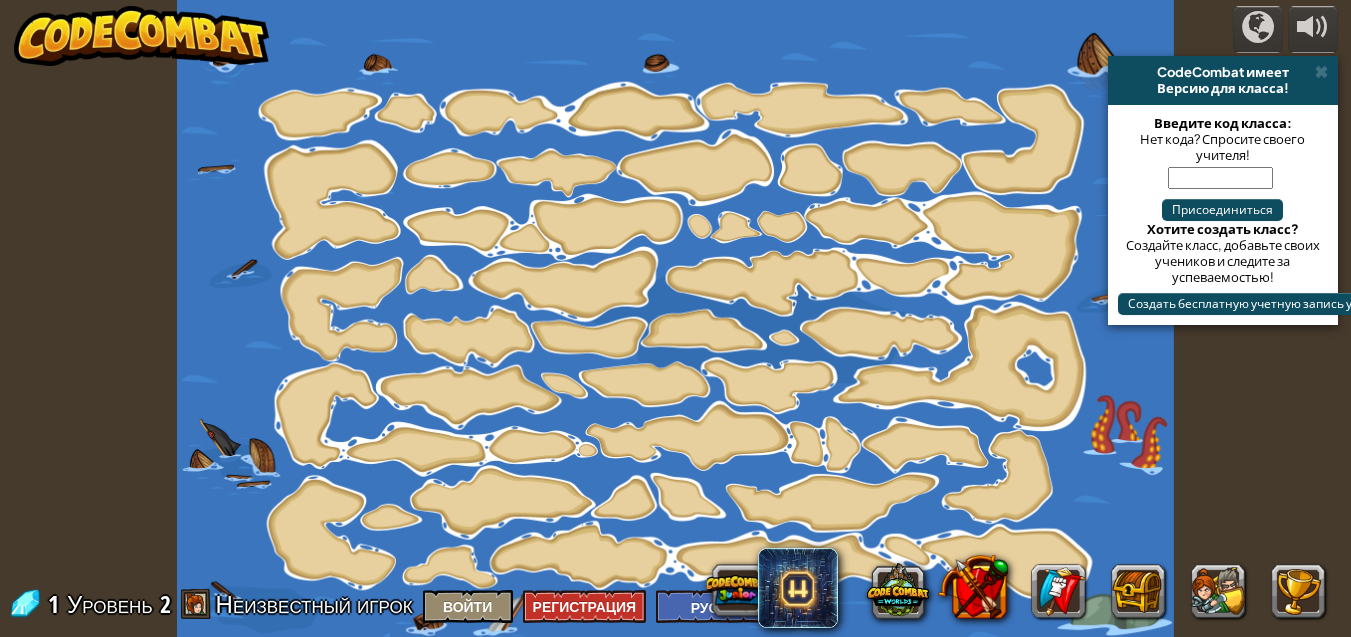 select on "ru" 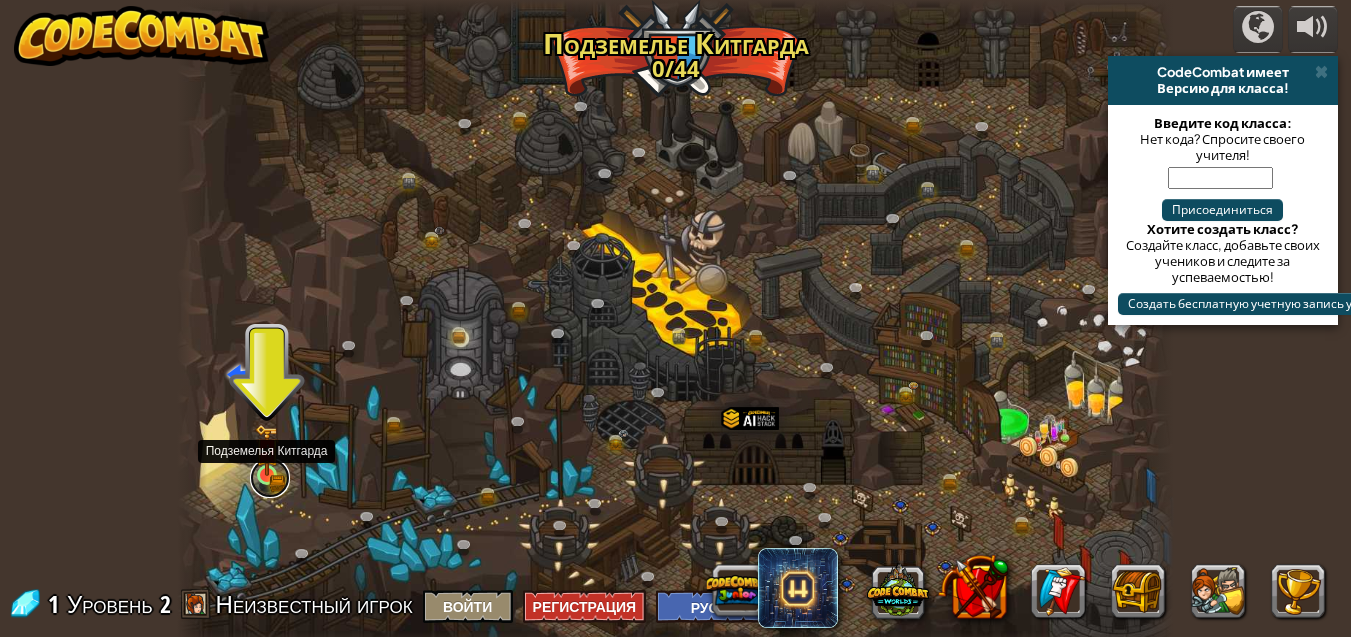click at bounding box center [270, 478] 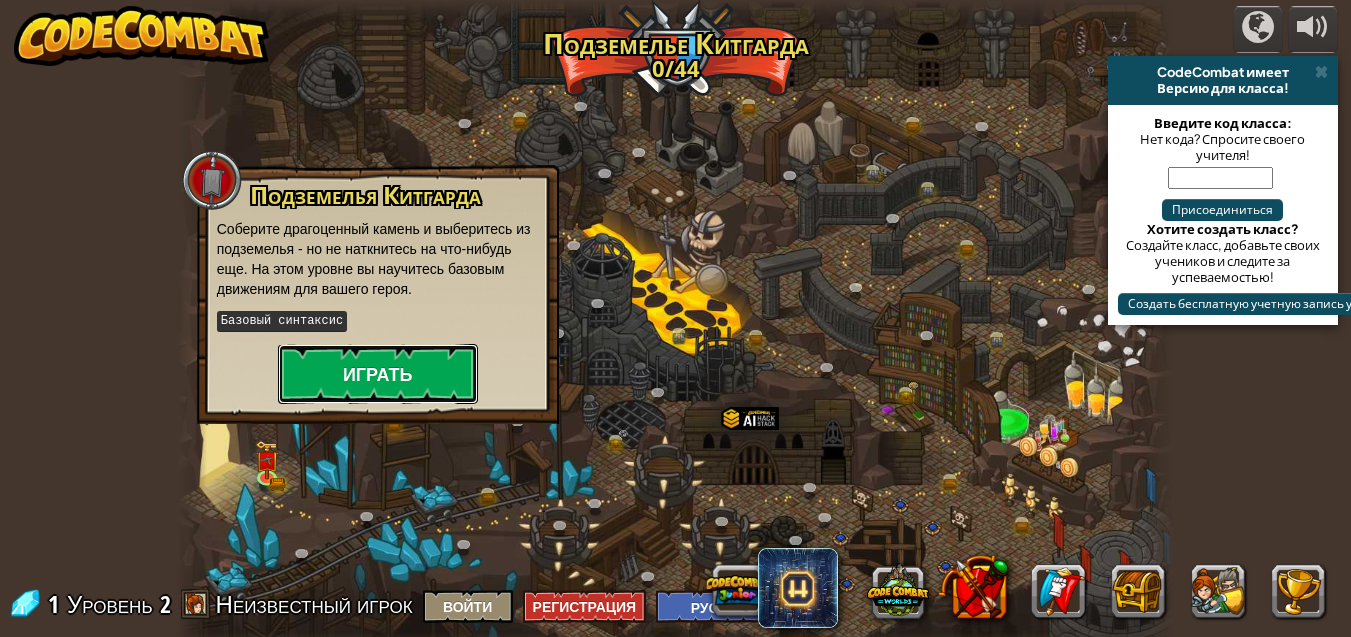 click on "Играть" at bounding box center (378, 374) 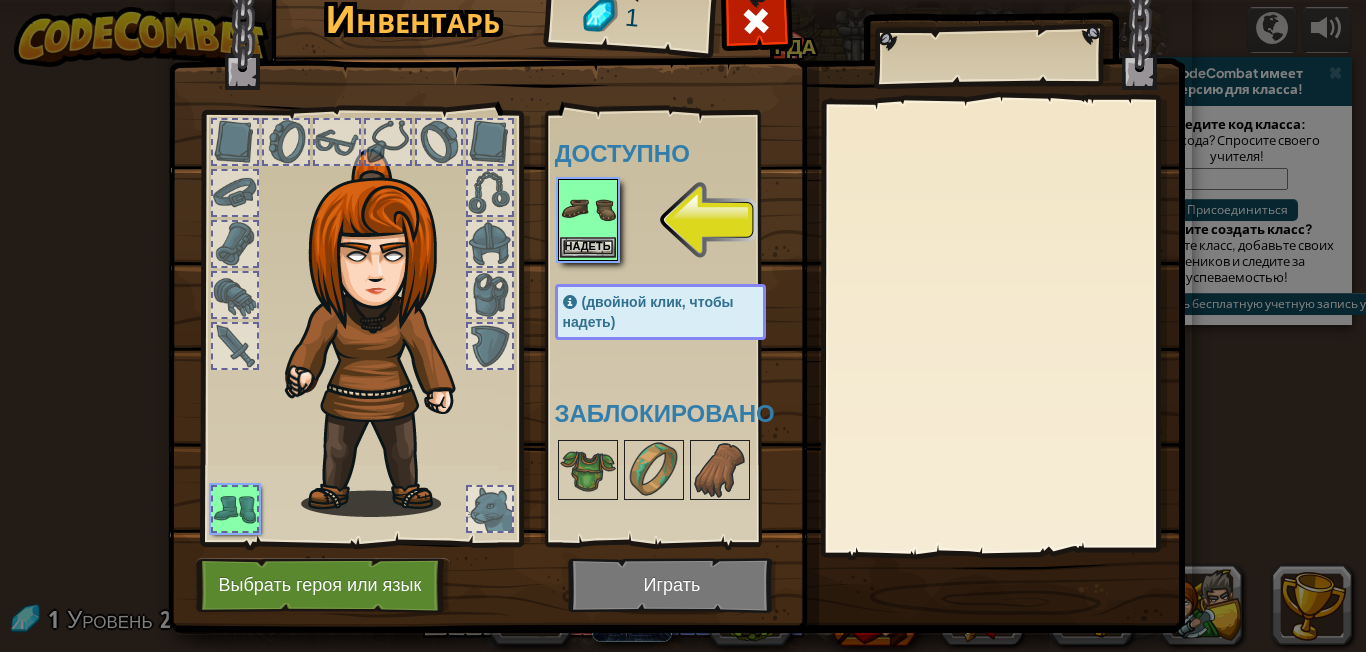 click at bounding box center [588, 209] 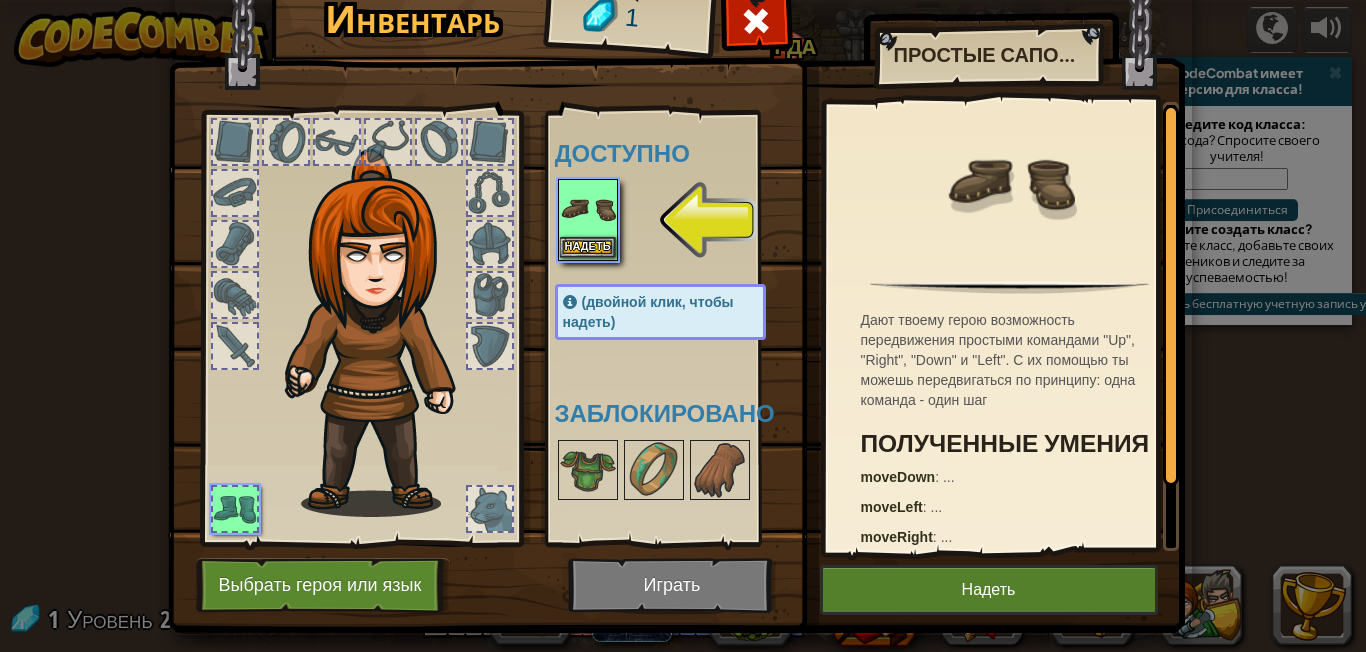 click at bounding box center [588, 209] 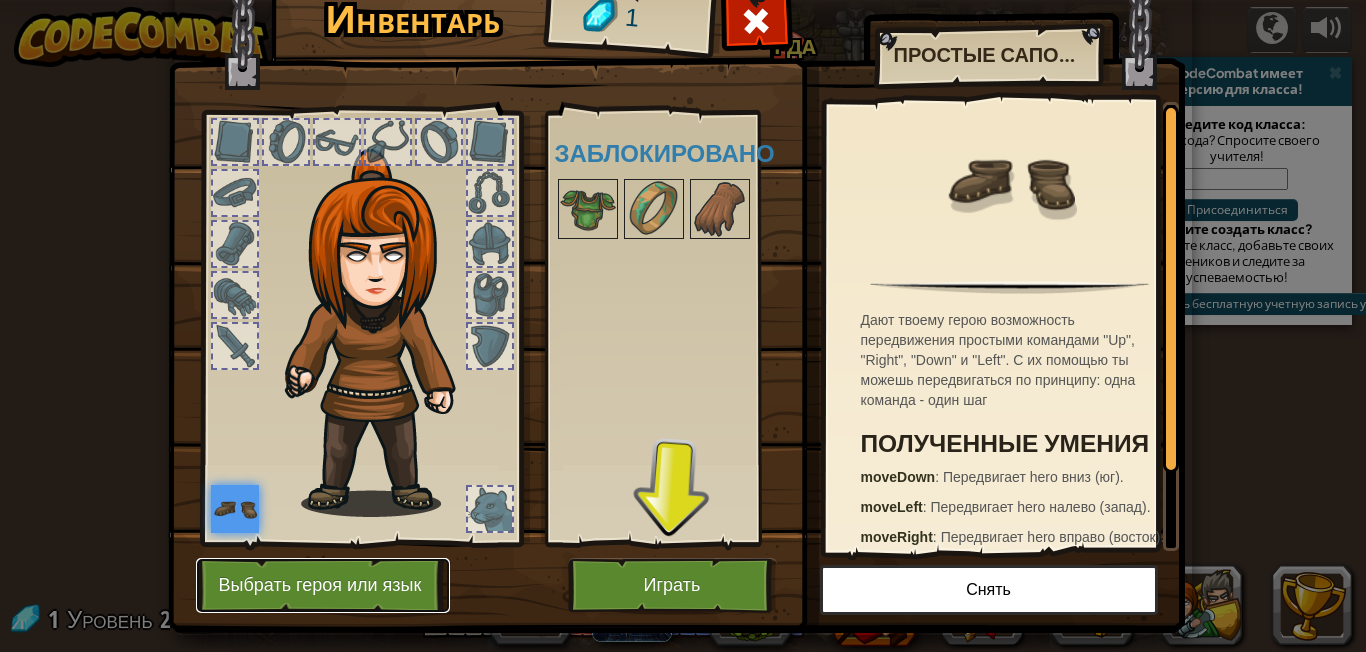 click on "Выбрать героя или язык" at bounding box center [323, 585] 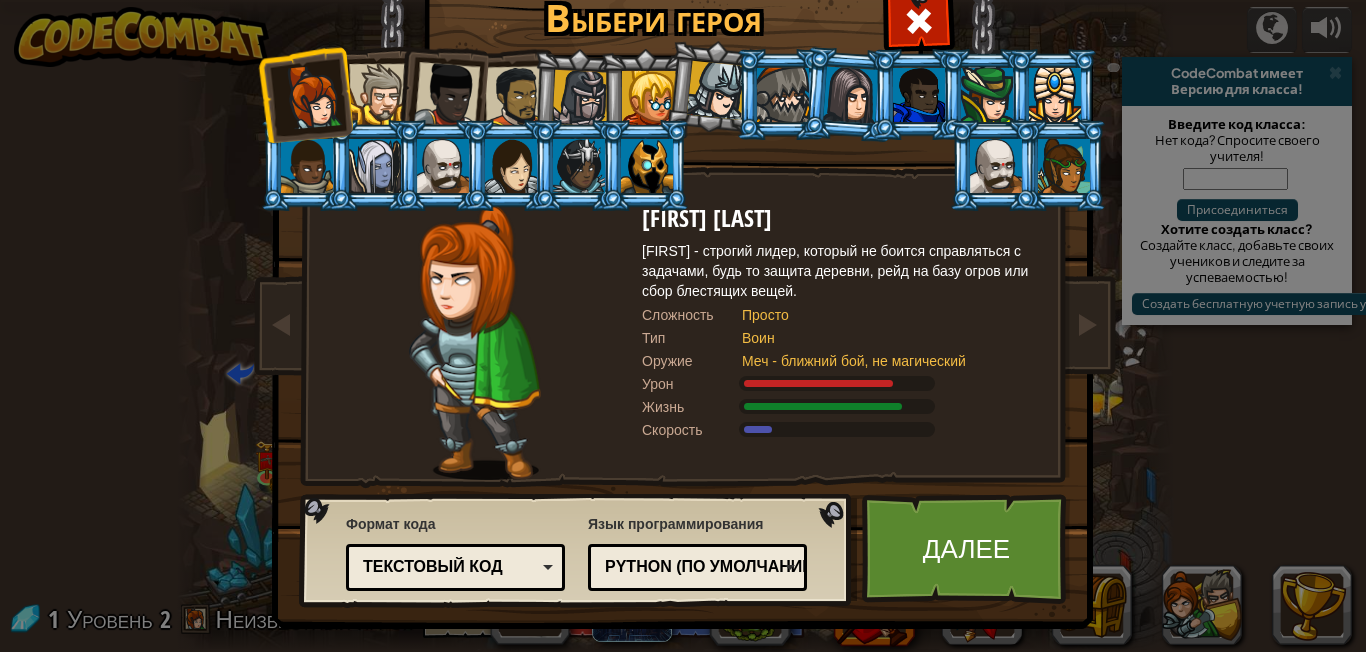 click at bounding box center [580, 98] 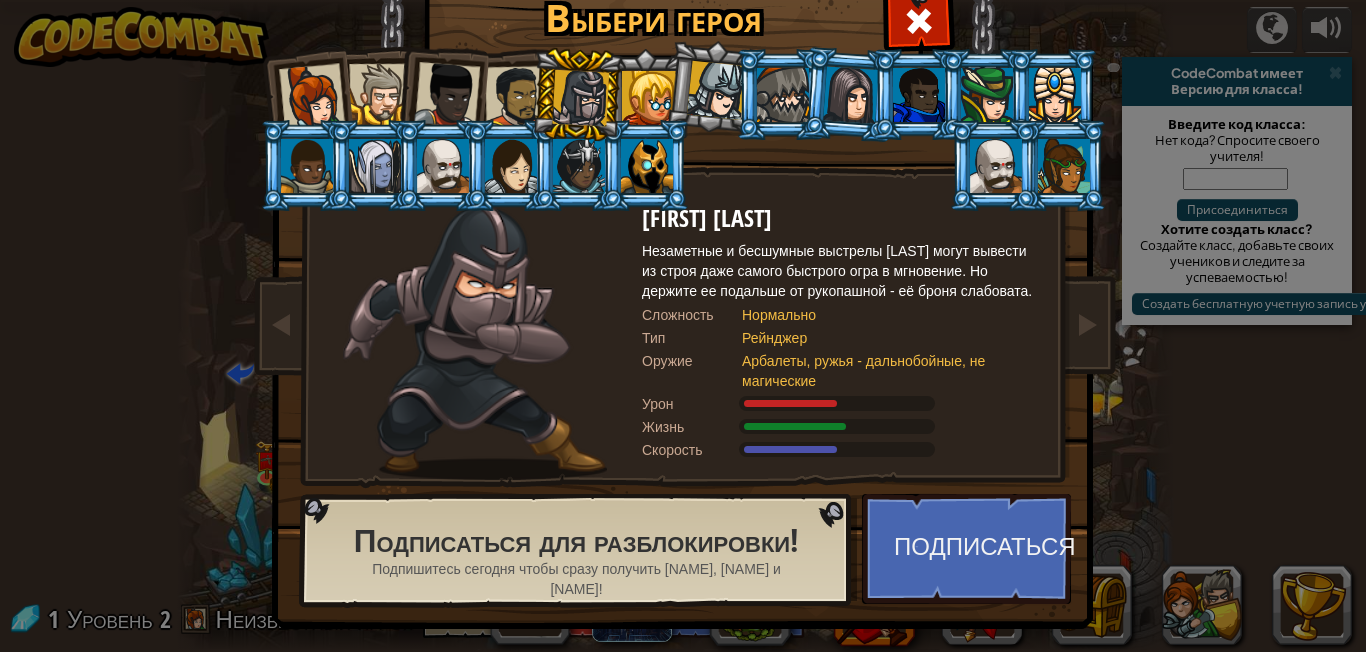 click at bounding box center [379, 94] 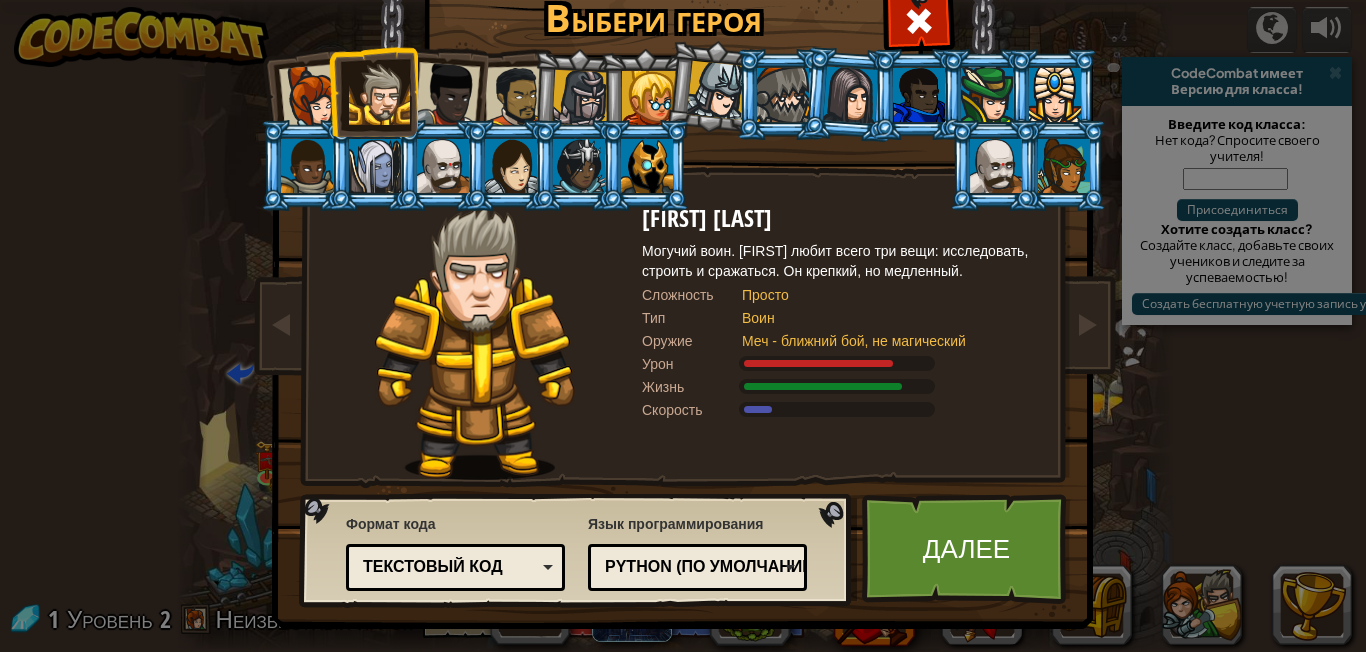 click at bounding box center [312, 97] 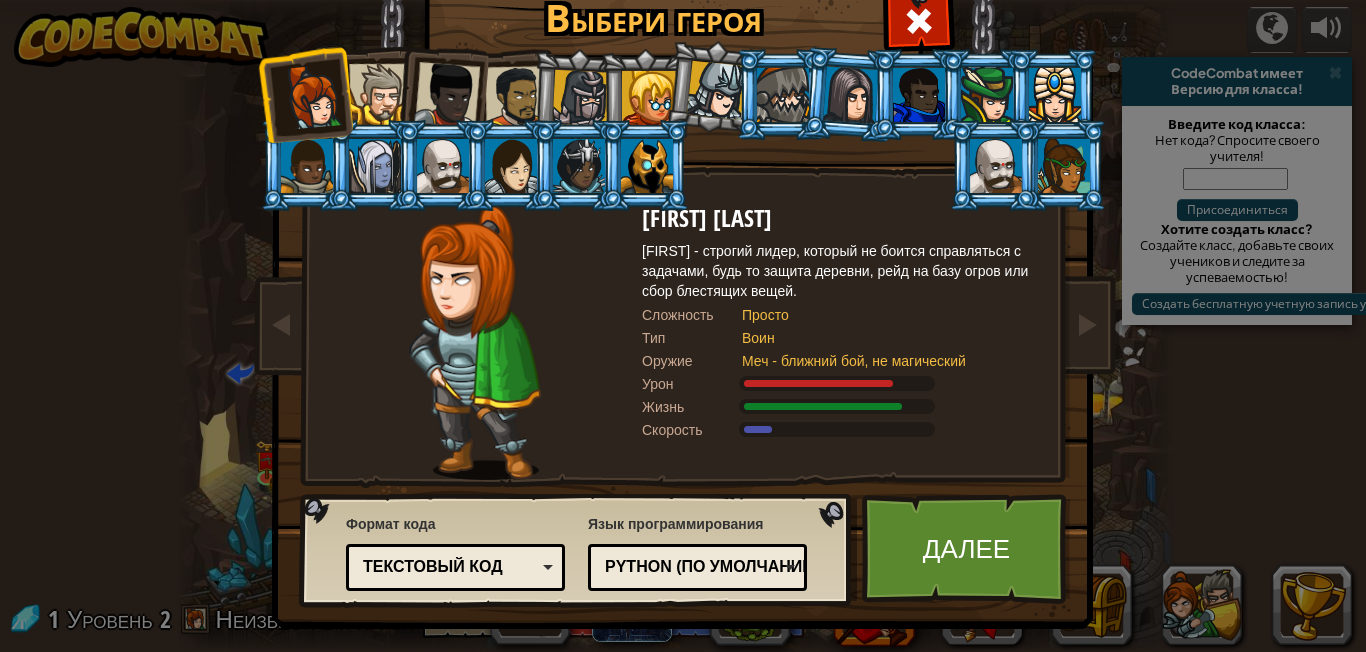 click at bounding box center [447, 95] 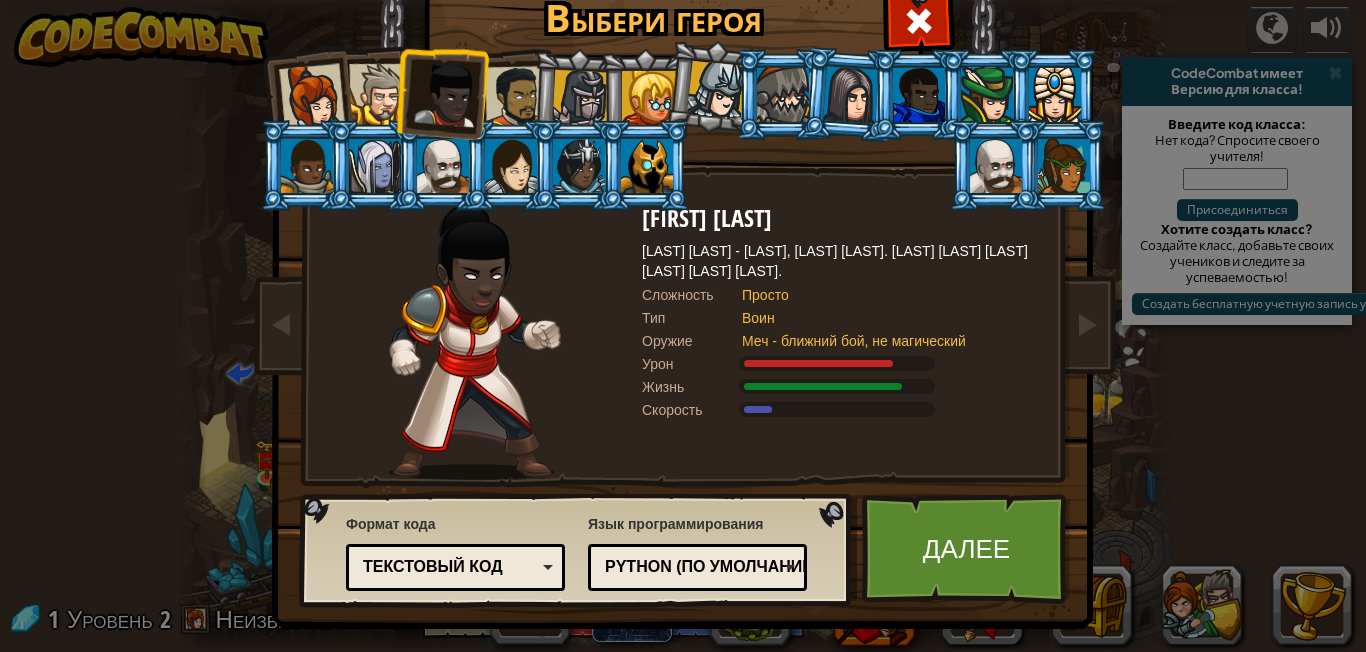 click at bounding box center (379, 94) 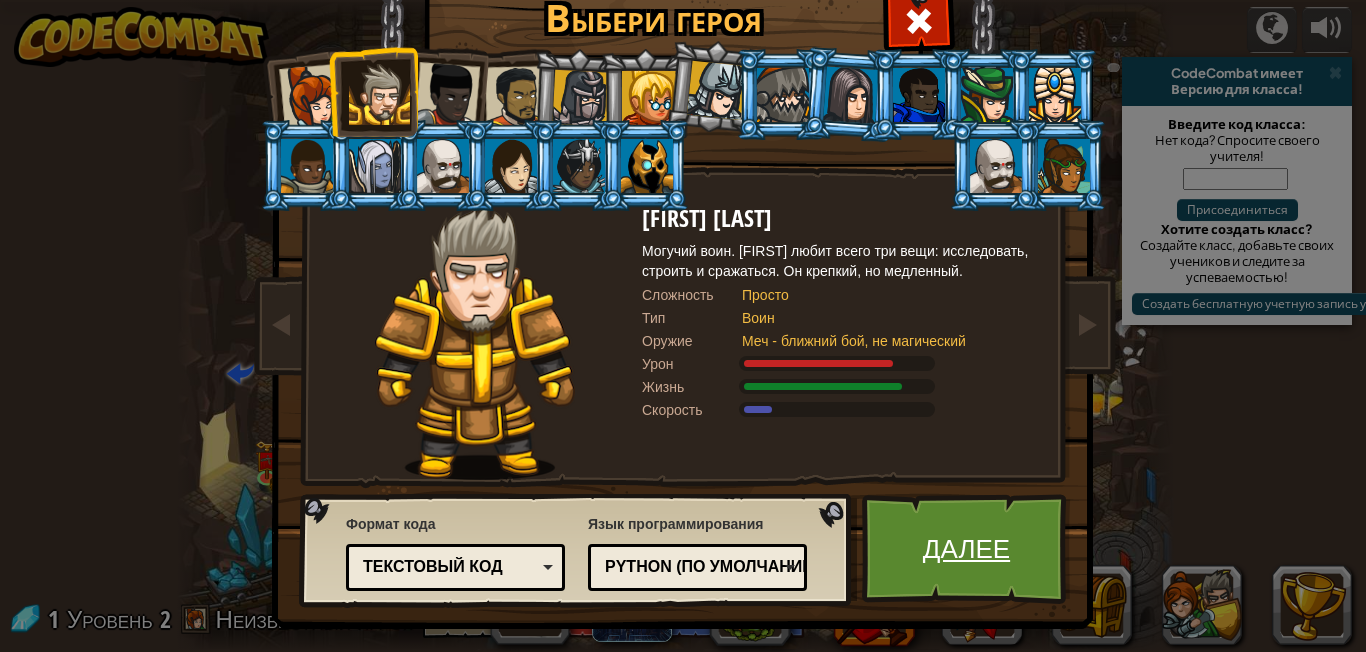 click on "Далее" at bounding box center (966, 549) 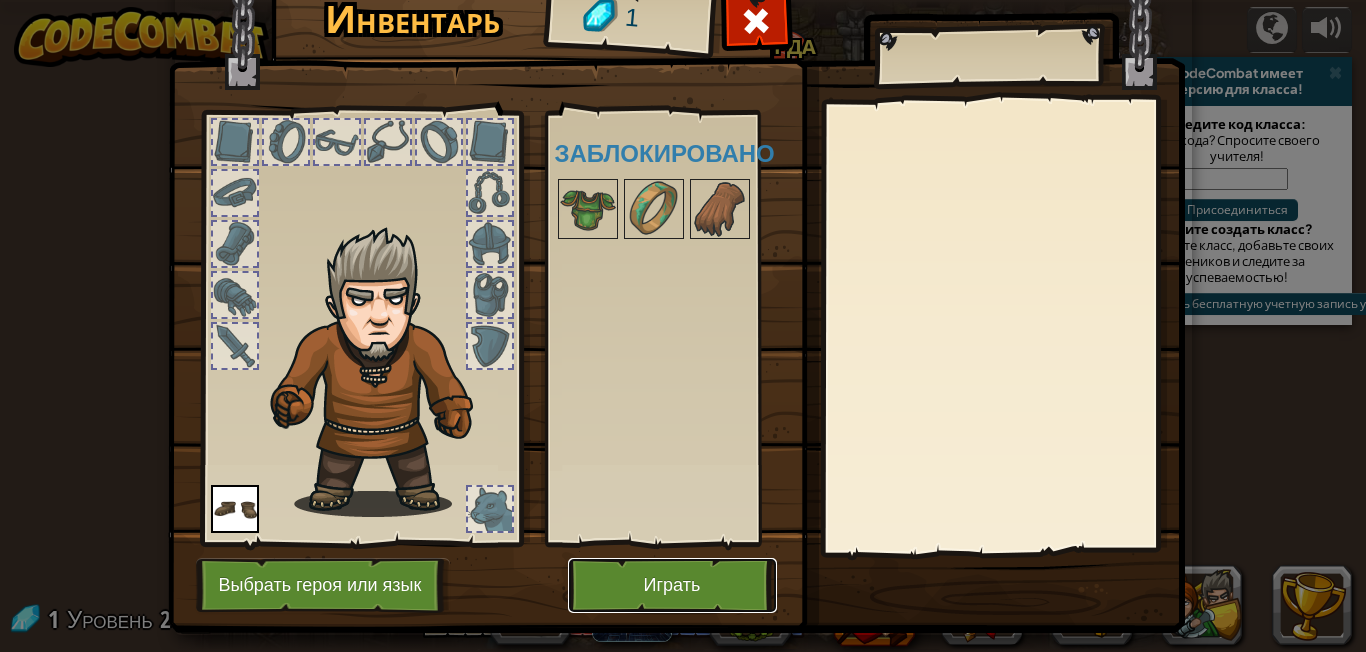 click on "Играть" at bounding box center (672, 585) 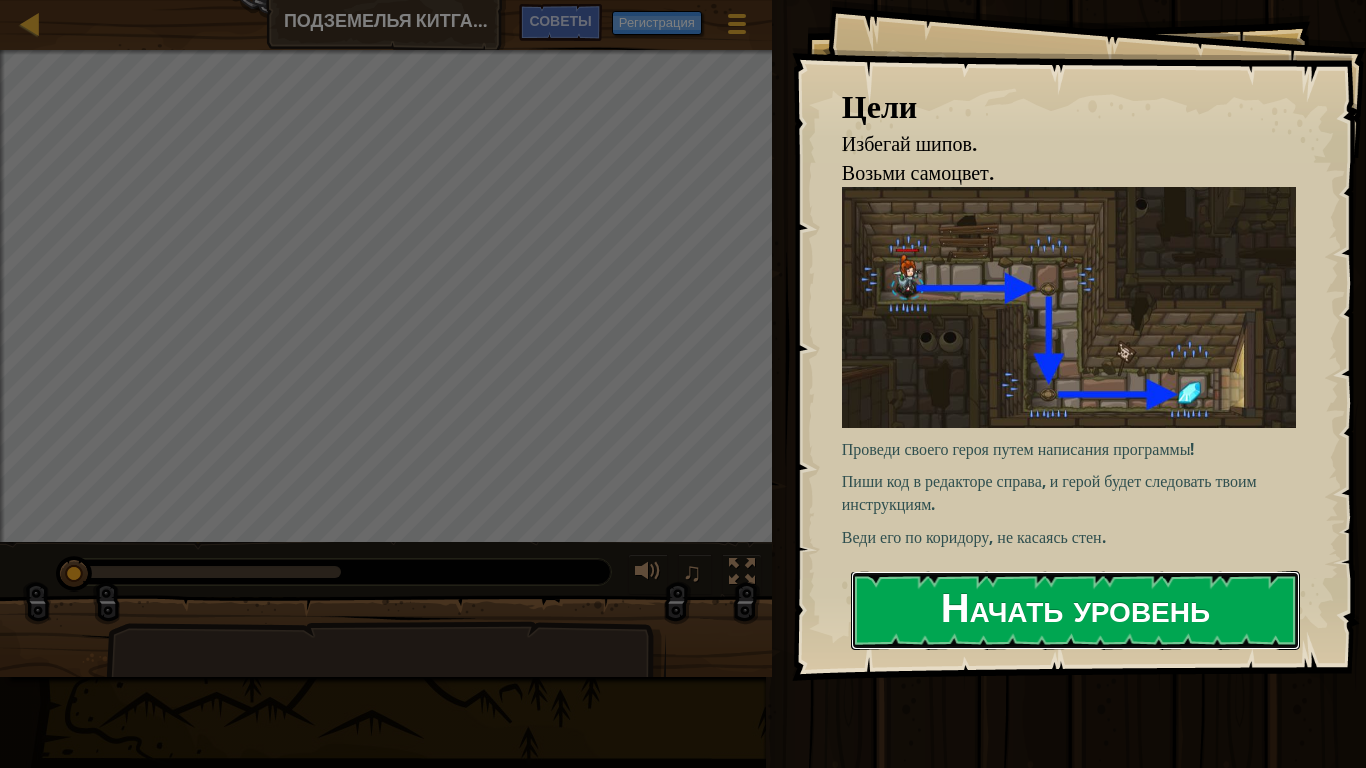 click on "Начать уровень" at bounding box center [1075, 610] 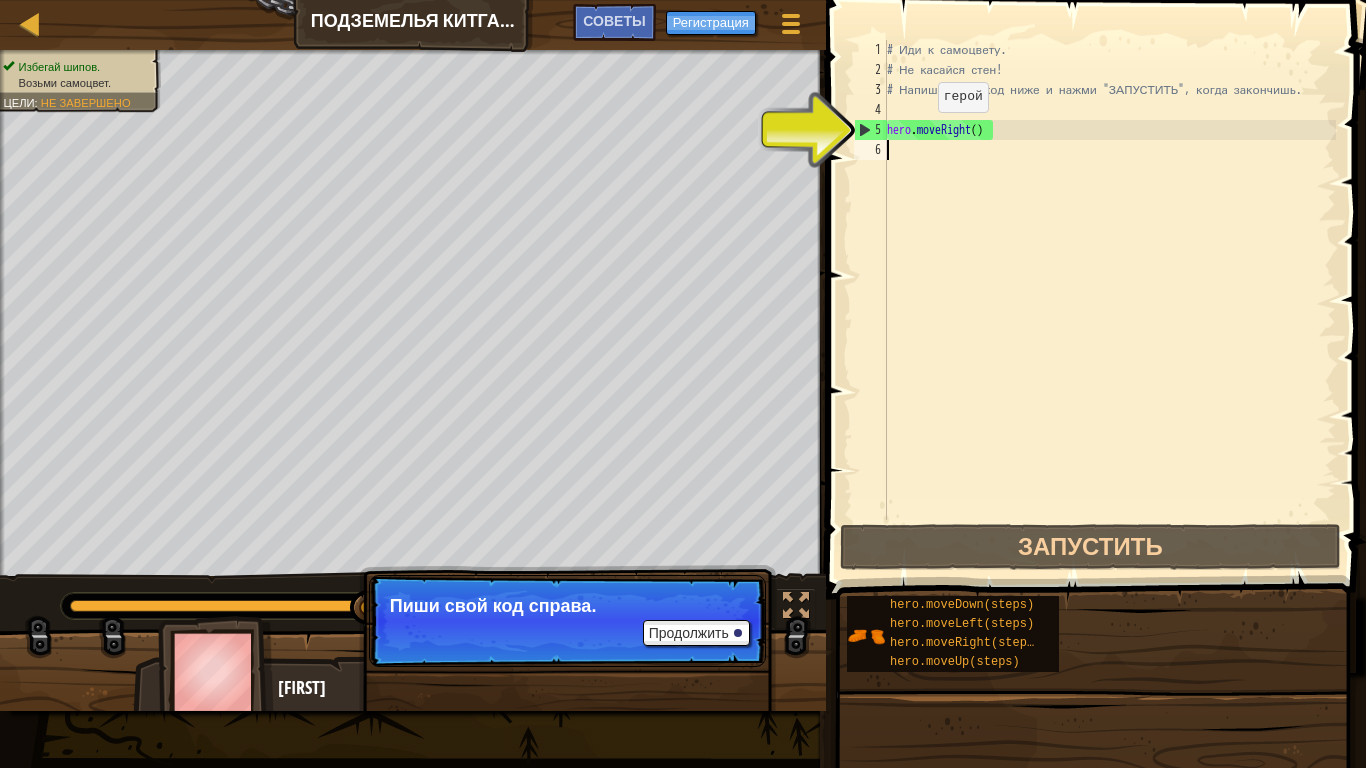 click on "# Иди к самоцвету. # Не касайся стен! # Напиши свой код ниже и нажми "ЗАПУСТИТЬ", когда закончишь. hero . moveRight ( )" at bounding box center (1109, 300) 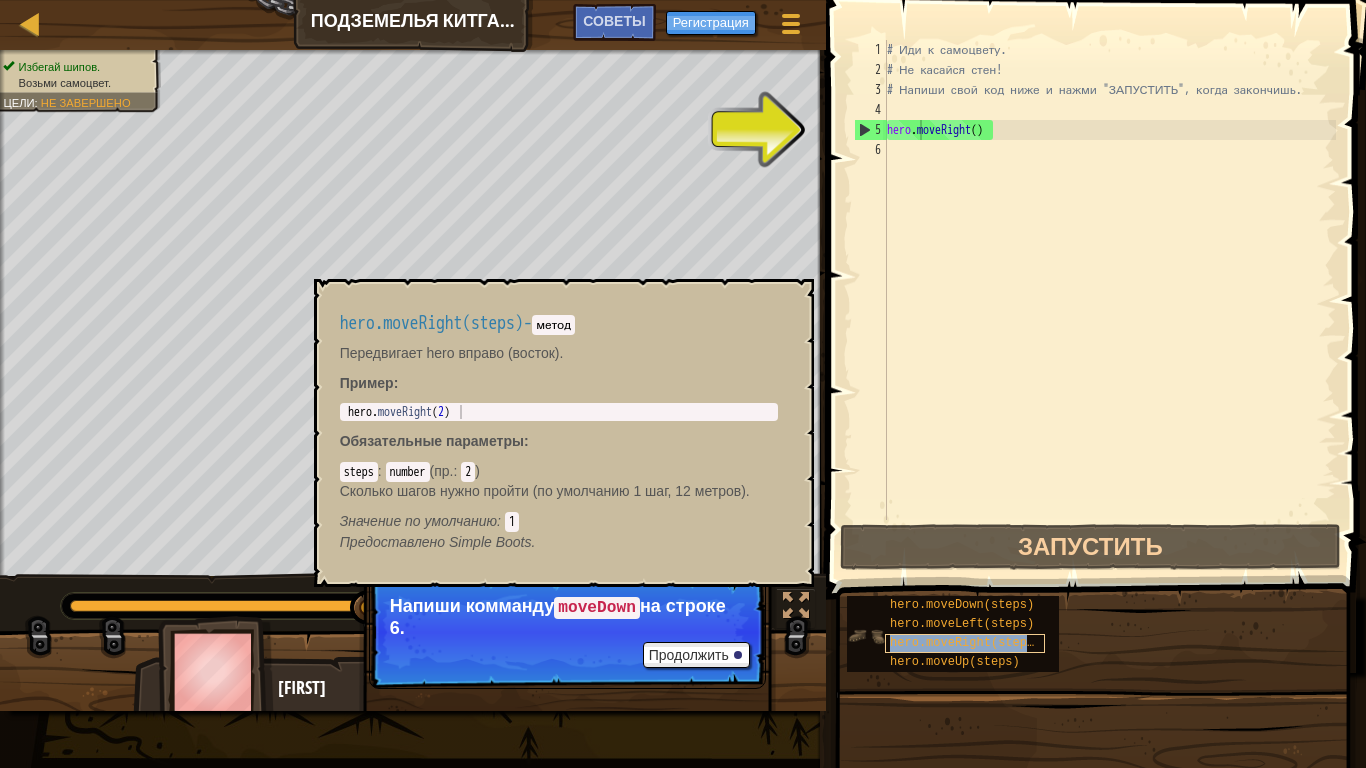 click on "hero.moveRight(steps)" at bounding box center [965, 643] 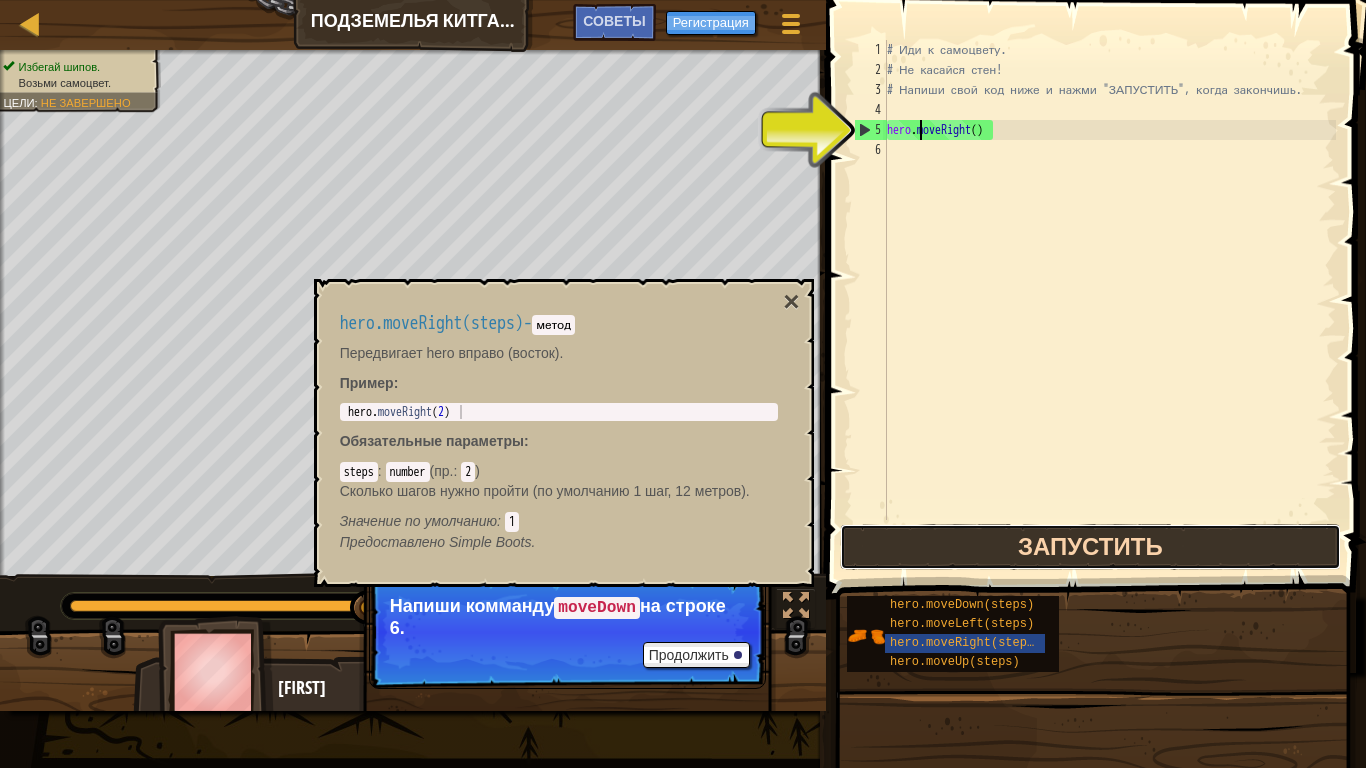 click on "Запустить" at bounding box center [1090, 547] 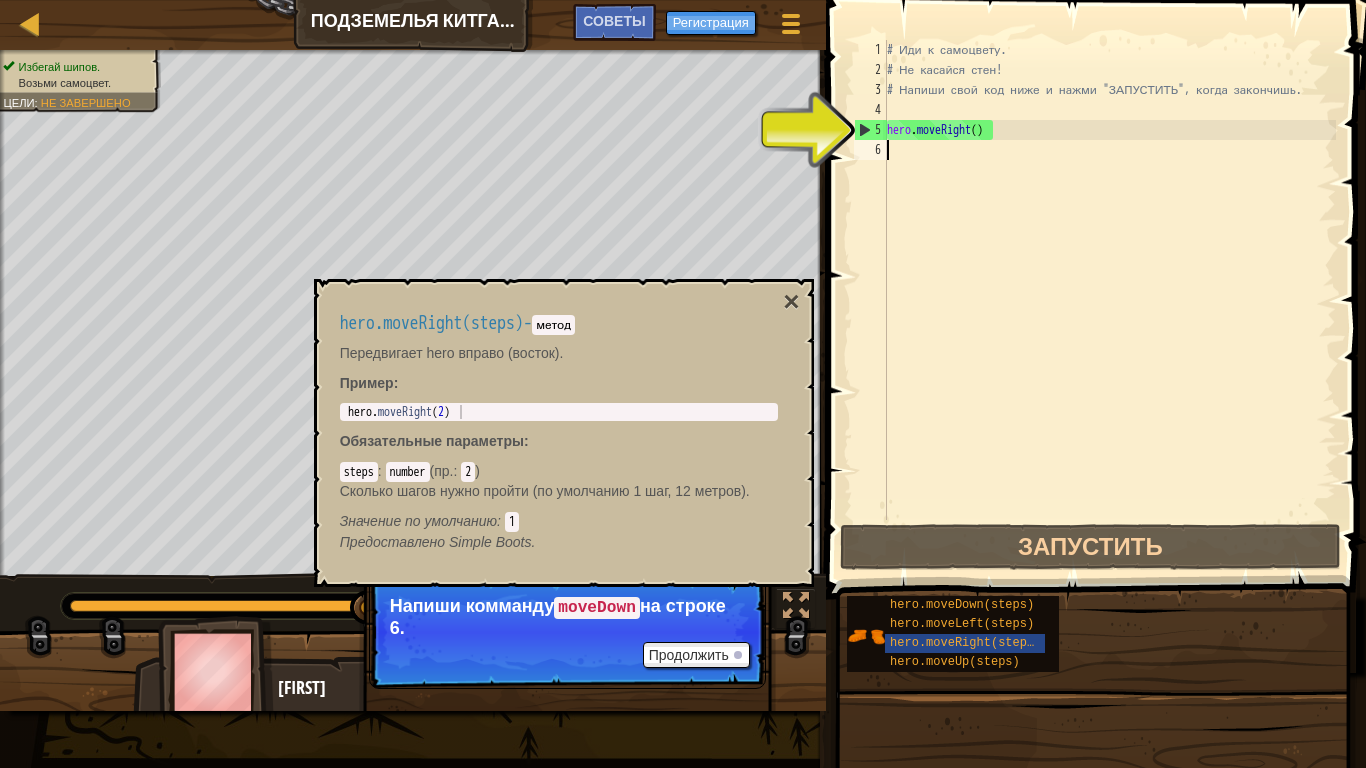 click on "# Иди к самоцвету. # Не касайся стен! # Напиши свой код ниже и нажми "ЗАПУСТИТЬ", когда закончишь. hero . moveRight ( )" at bounding box center (1109, 300) 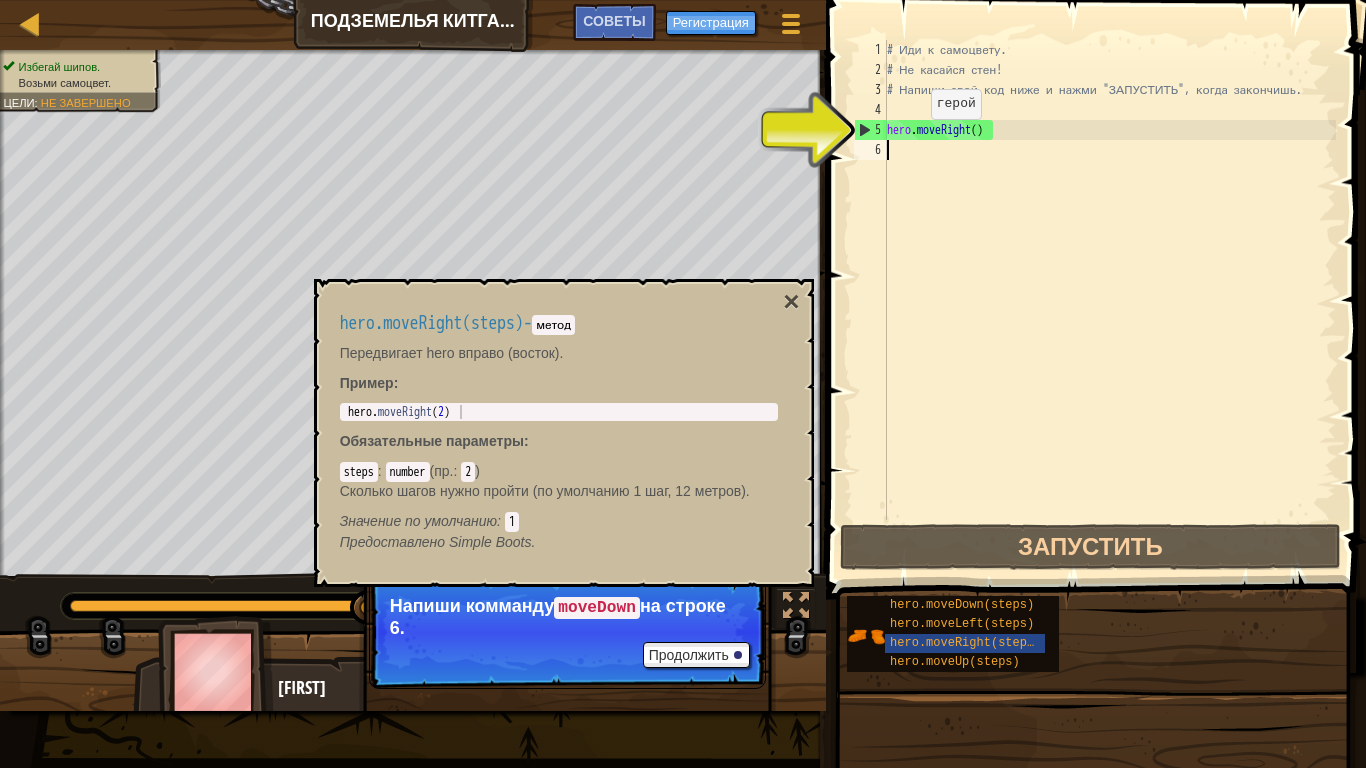 type on "ь" 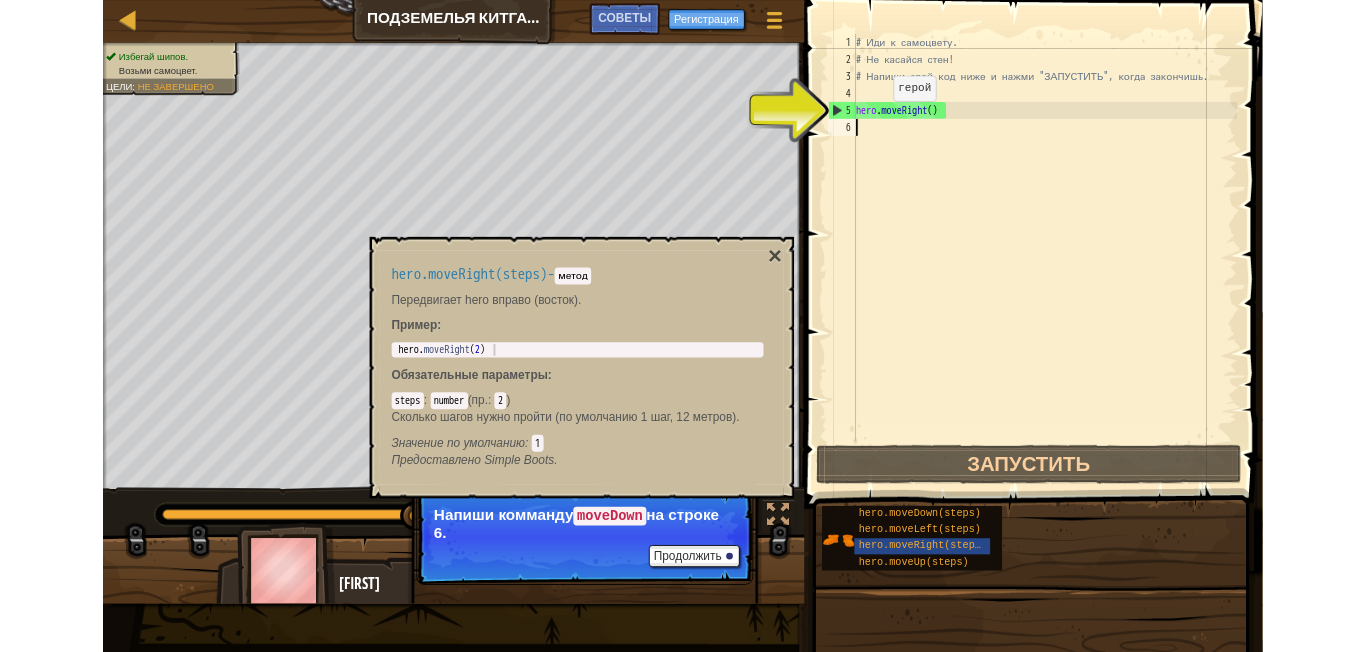 scroll, scrollTop: 9, scrollLeft: 0, axis: vertical 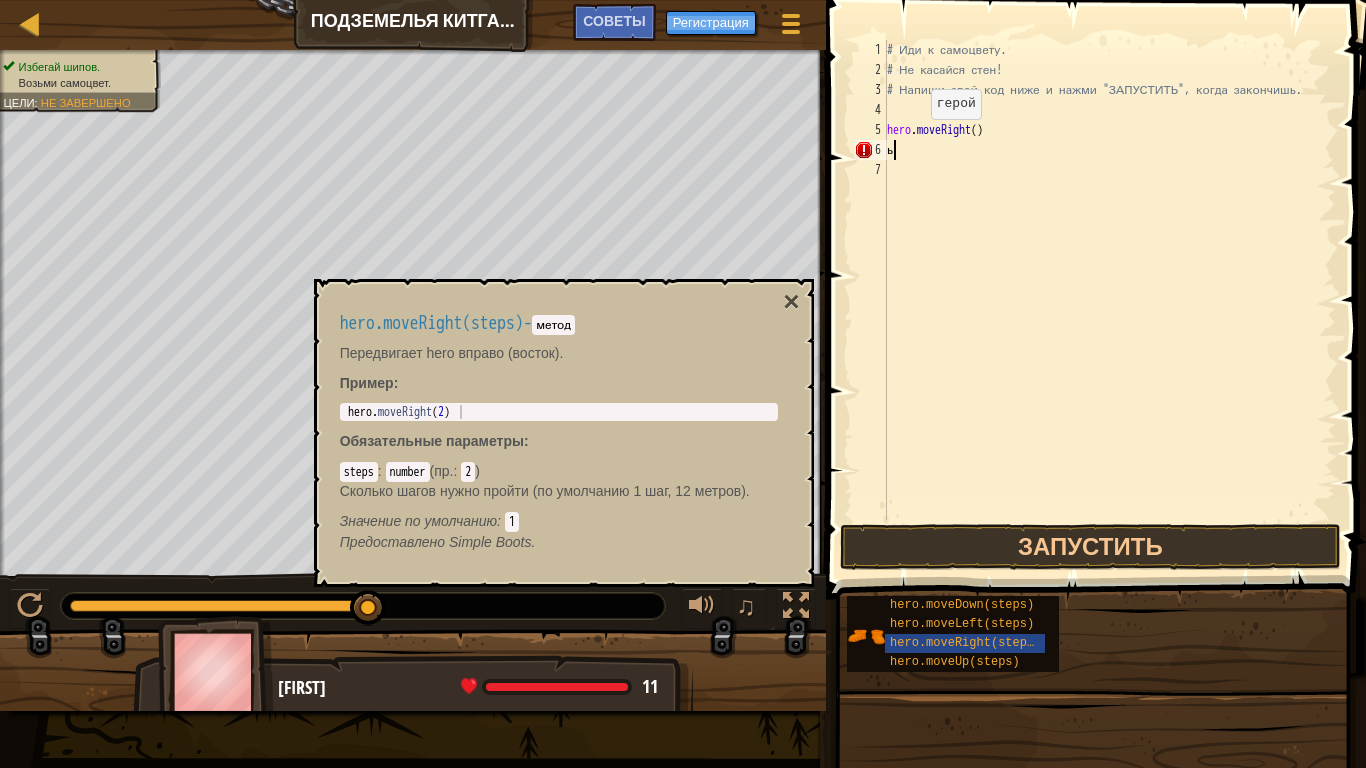 type 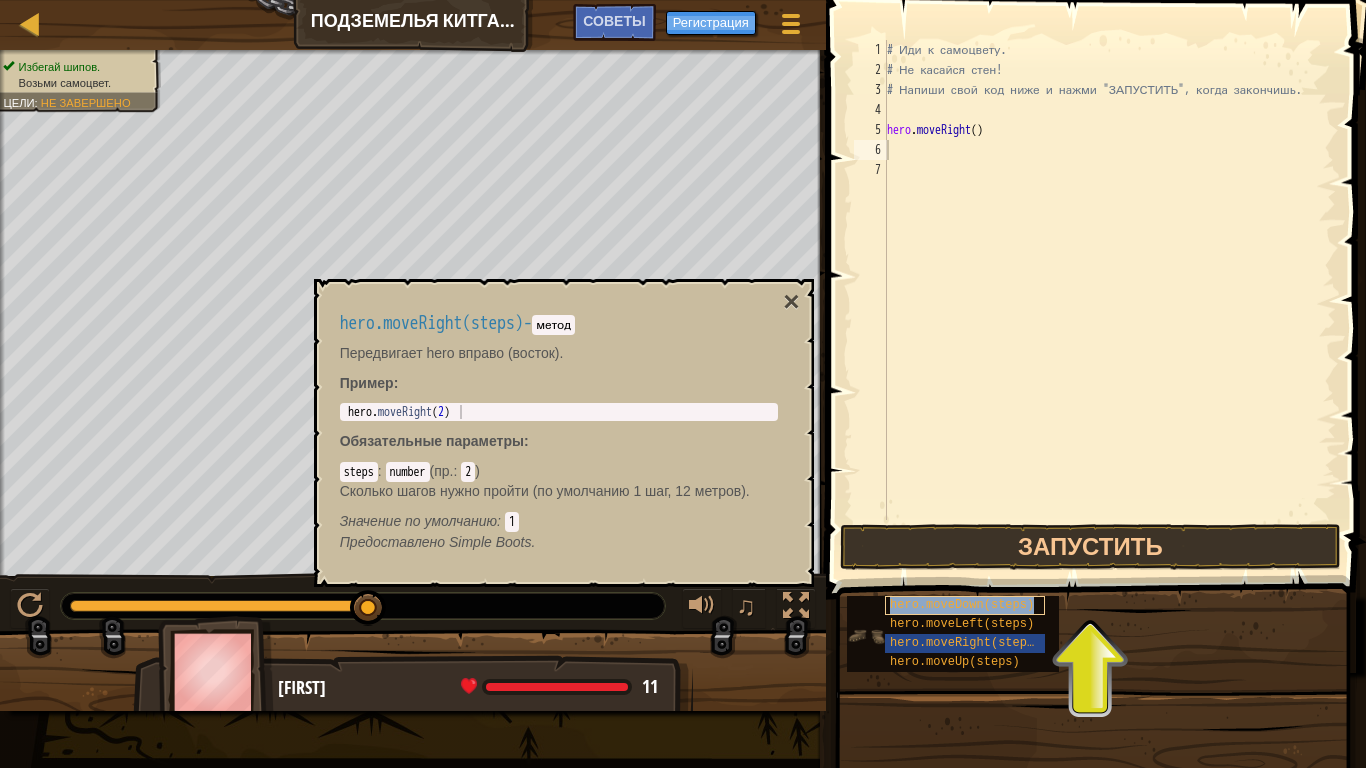 click on "hero.moveDown(steps)" at bounding box center [962, 605] 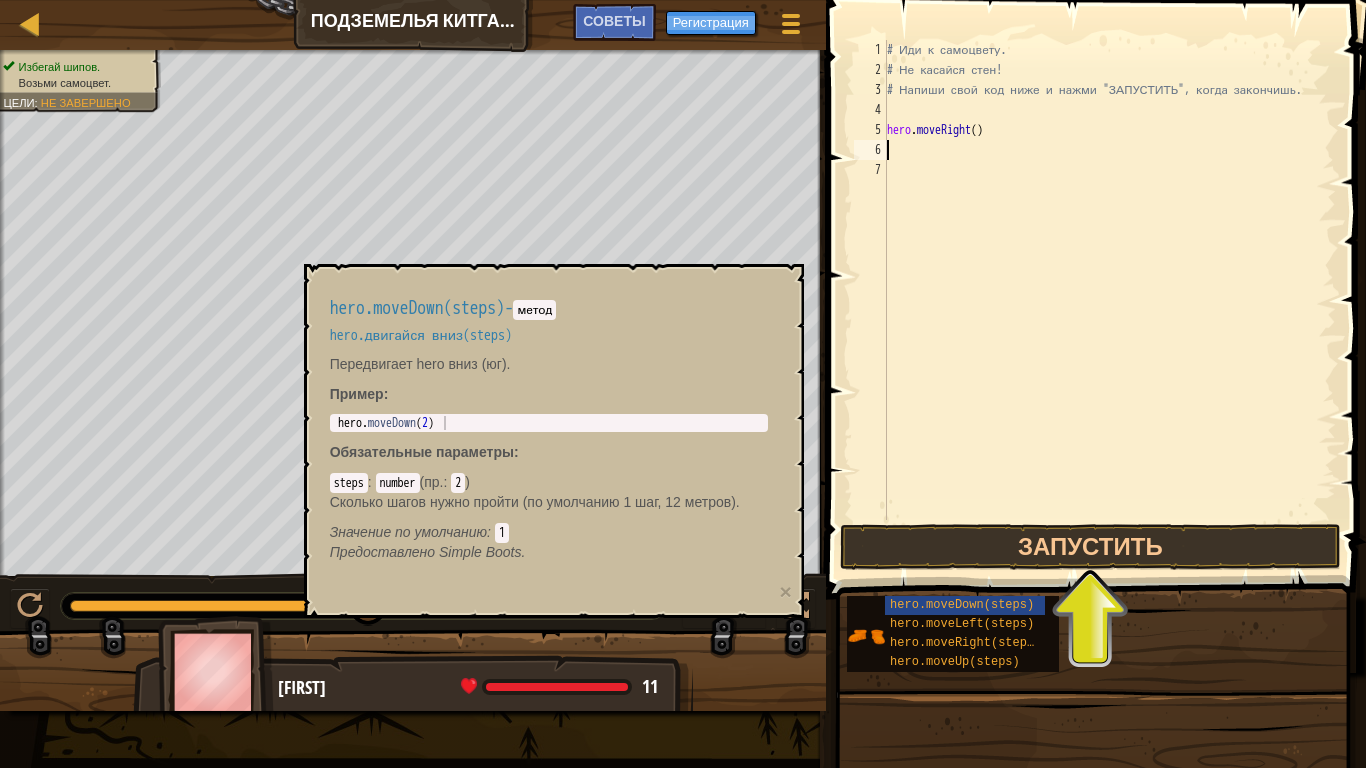 type on "hero.moveDown(2)" 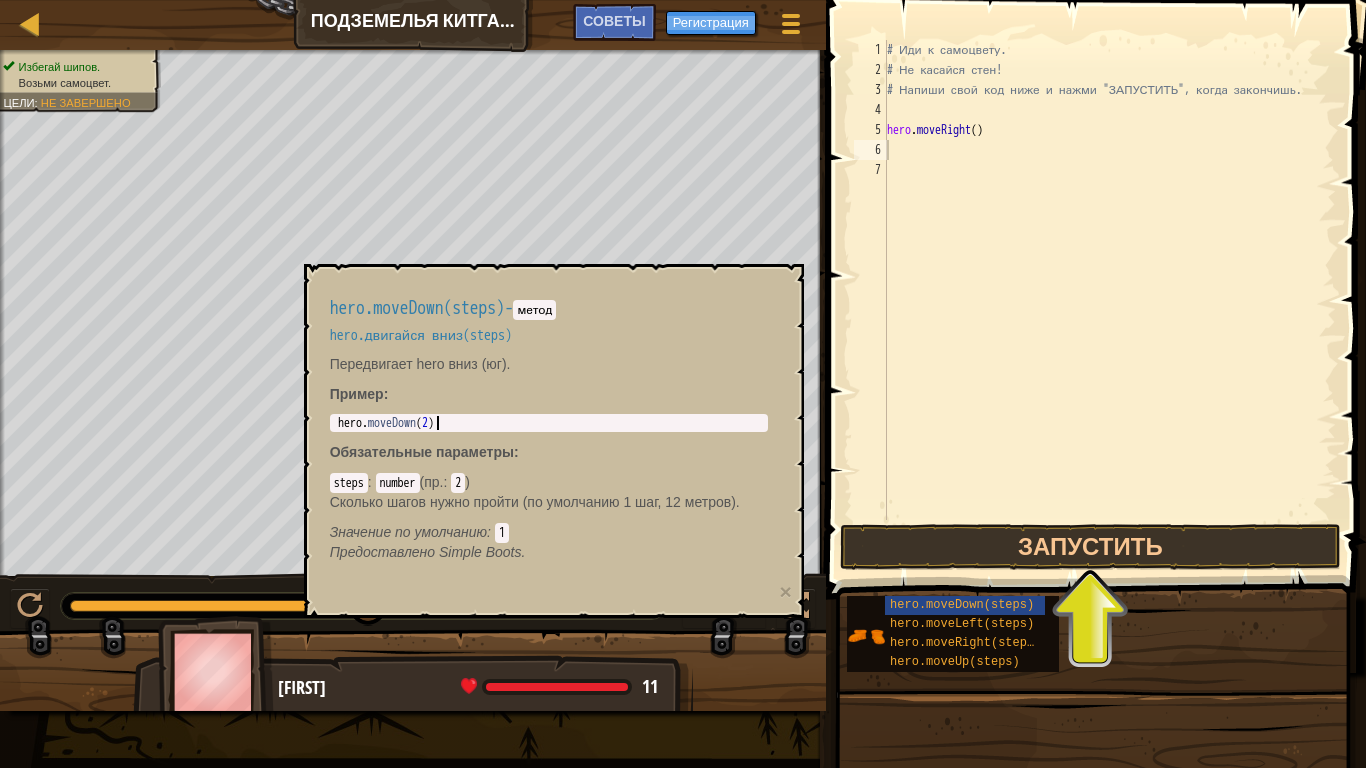 click on "hero . moveDown ( 2 )" at bounding box center [549, 423] 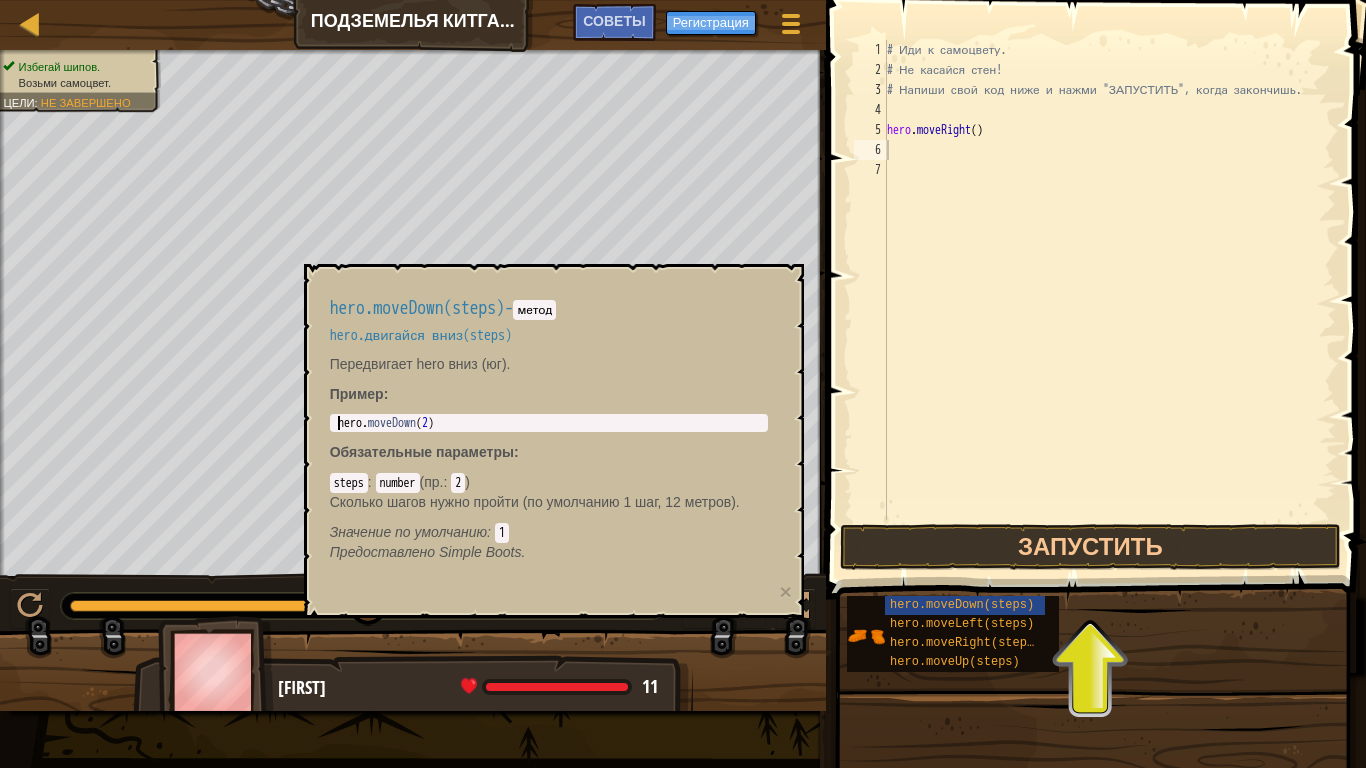 click on "hero . moveDown ( 2 )" at bounding box center [549, 423] 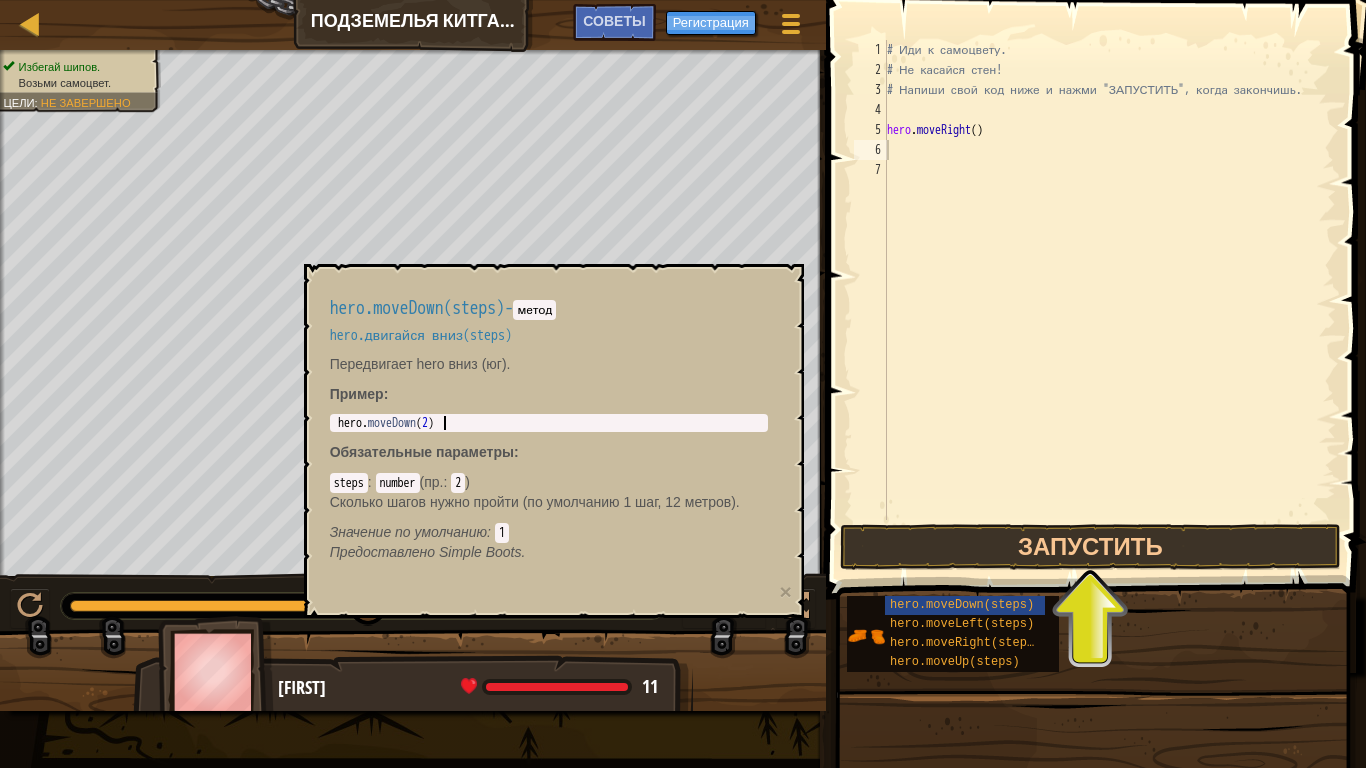 click on "hero . moveDown ( 2 )" at bounding box center (549, 437) 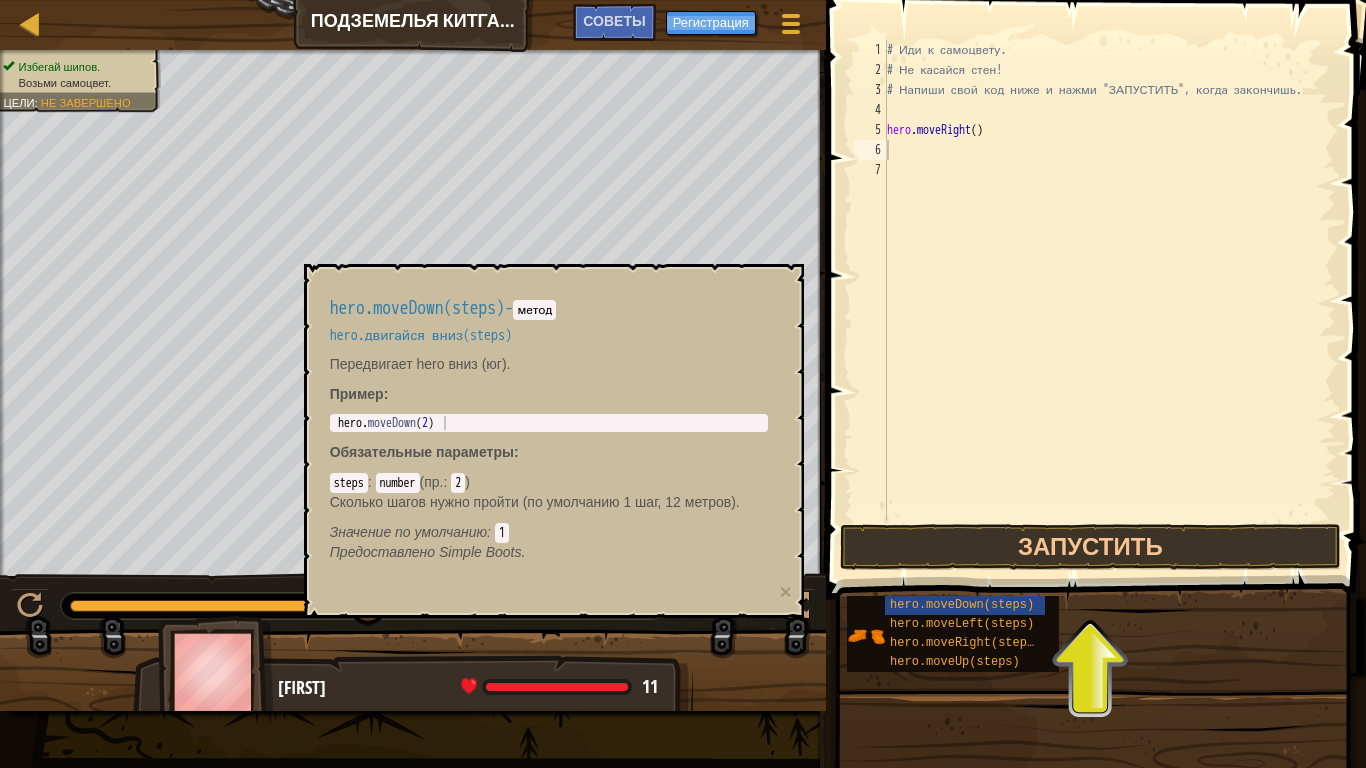 click on "Предоставлено Simple Boots." at bounding box center (428, 552) 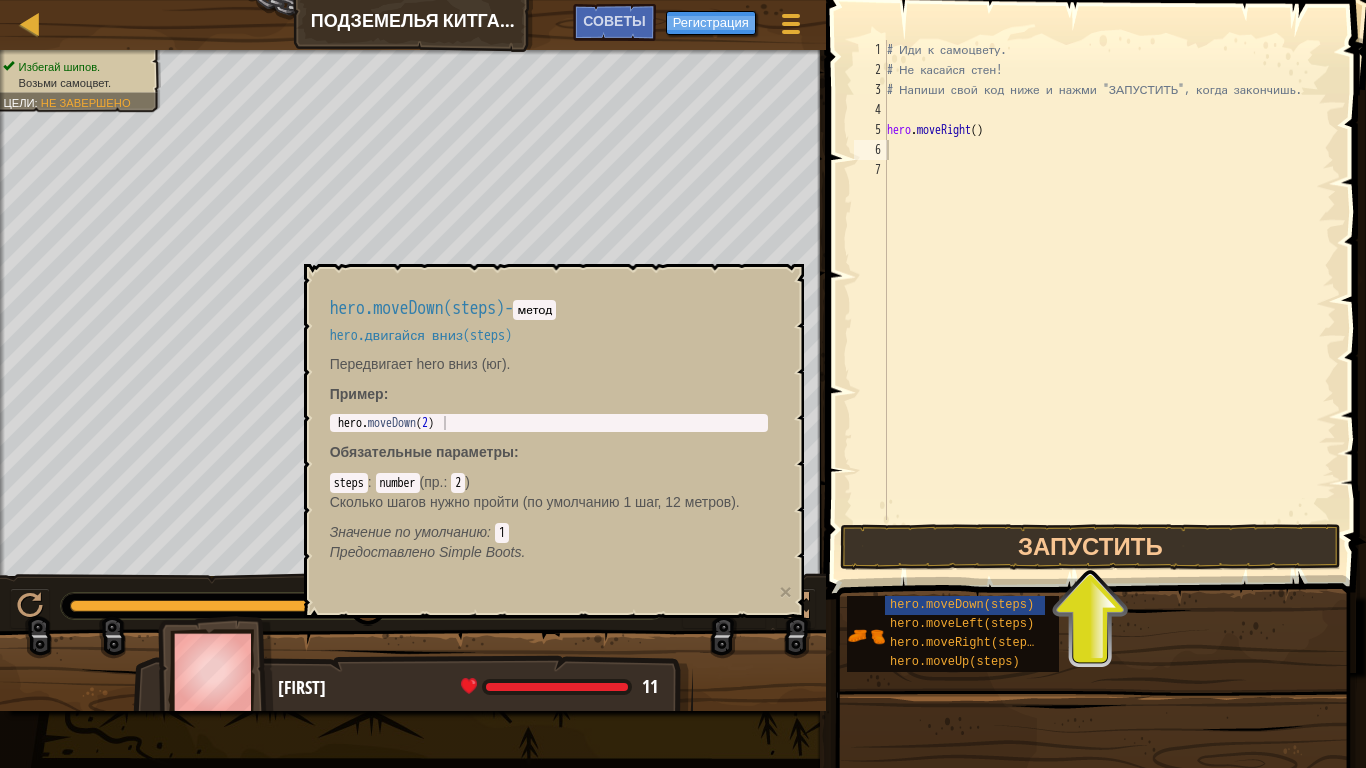 click on "Предоставлено Simple Boots." at bounding box center [428, 552] 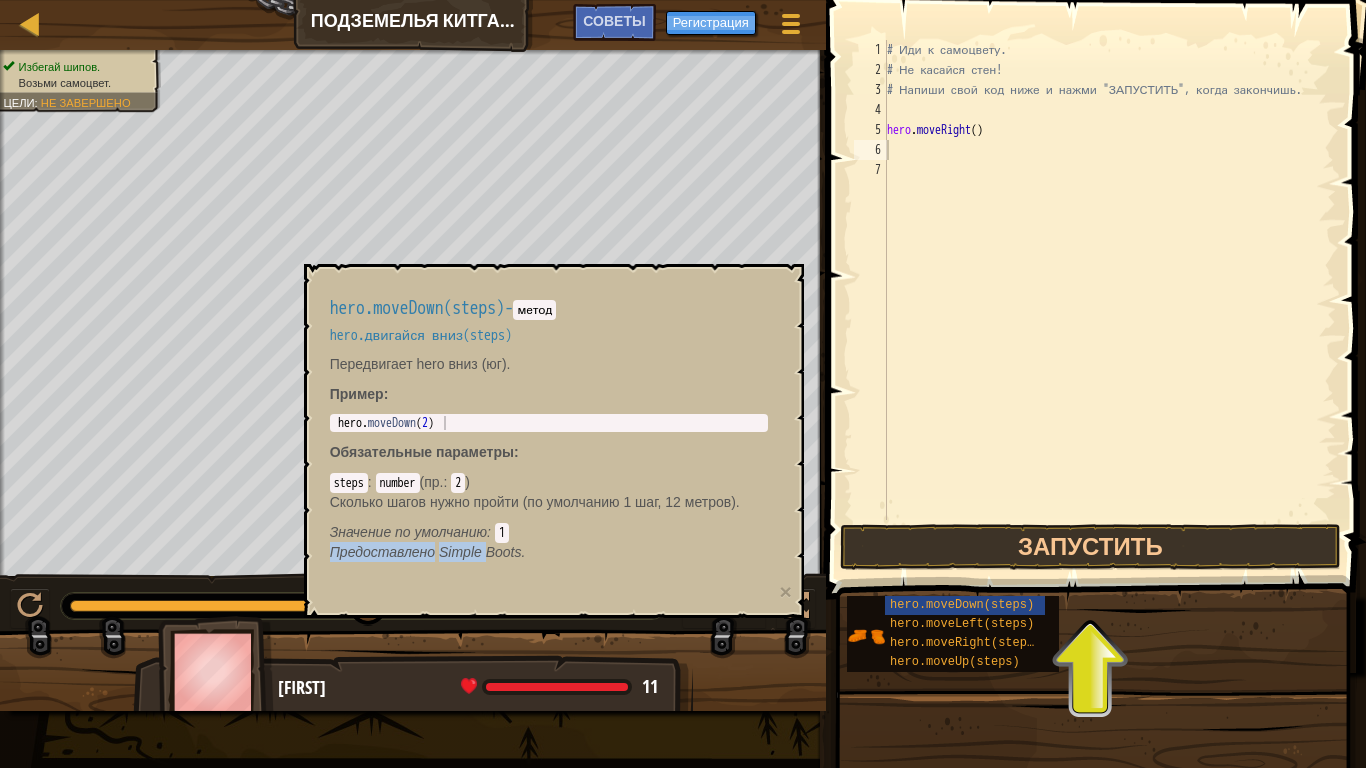 click on "Предоставлено Simple Boots." at bounding box center (428, 552) 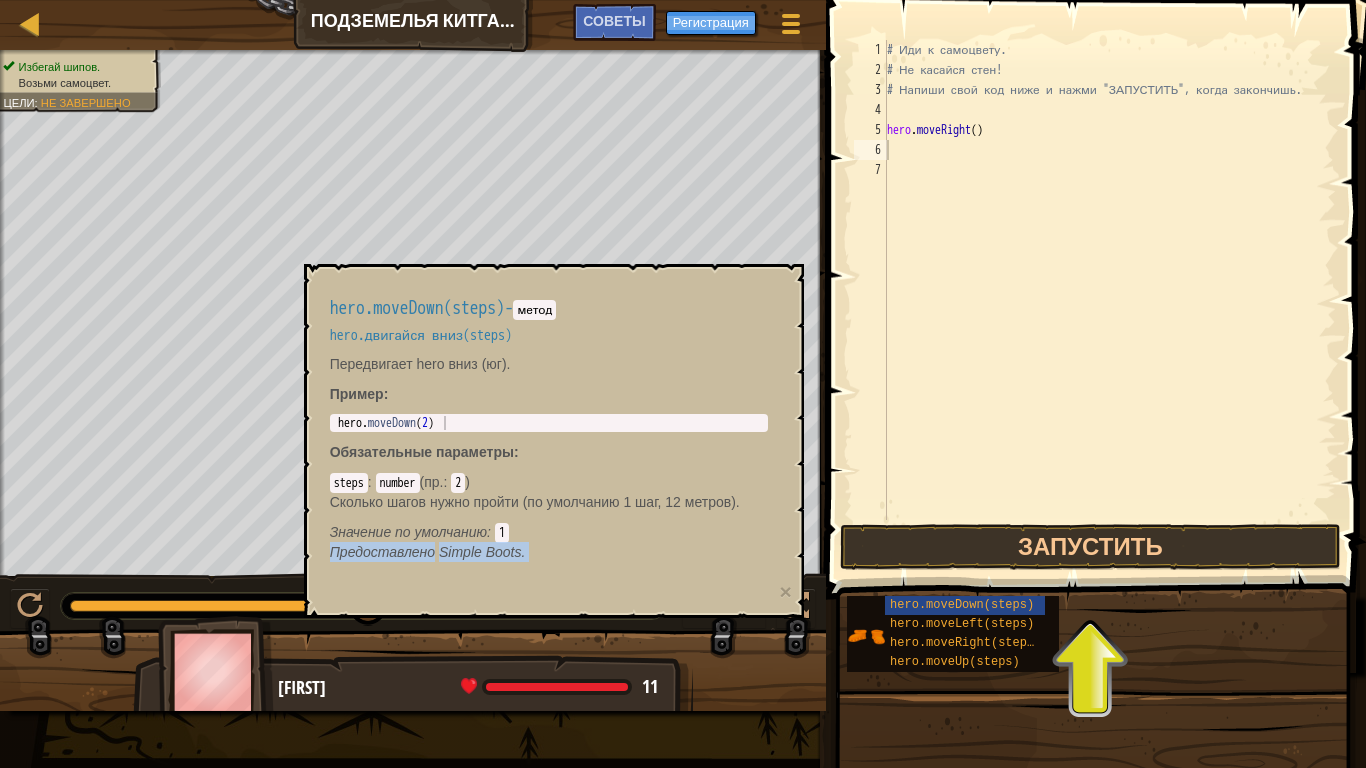 click on "hero . moveDown ( 2 )" at bounding box center [549, 437] 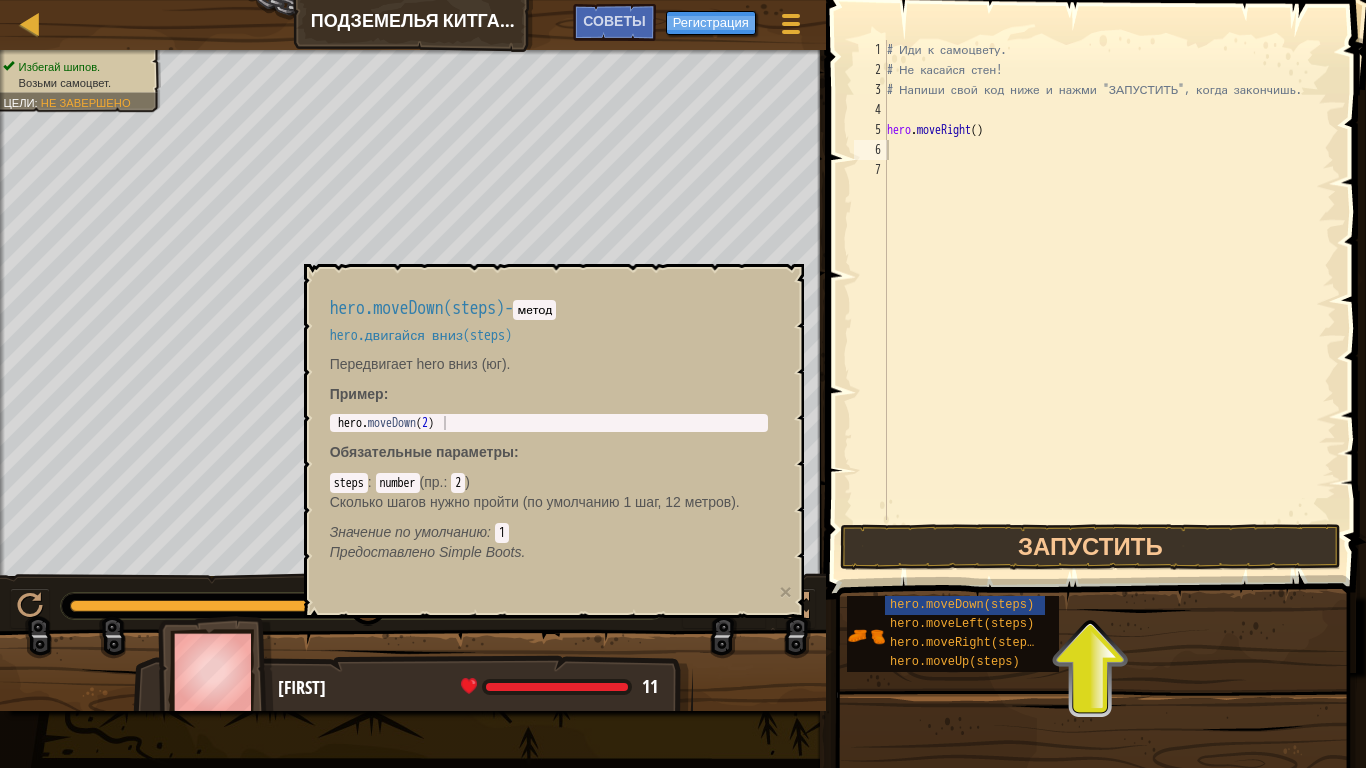 drag, startPoint x: 398, startPoint y: 421, endPoint x: 408, endPoint y: 430, distance: 13.453624 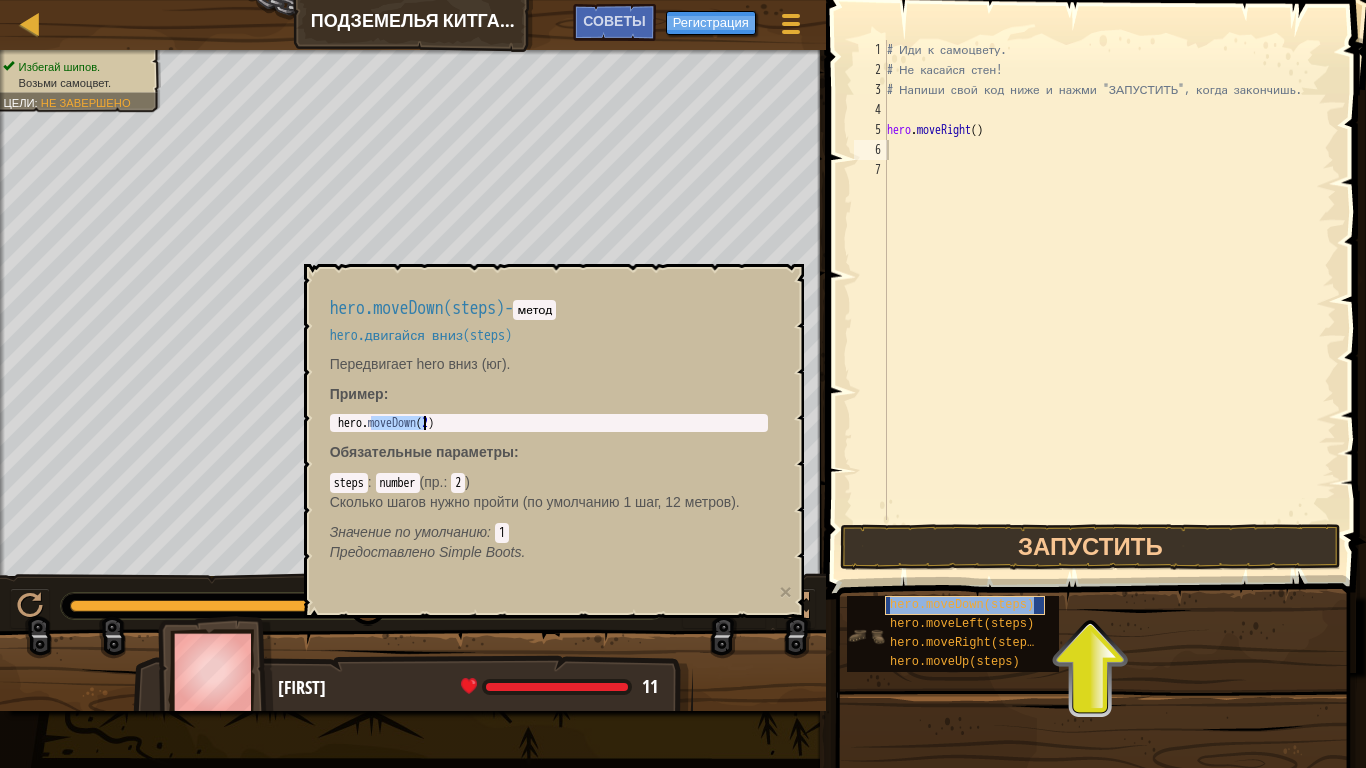click on "hero.moveDown(steps)" at bounding box center (965, 605) 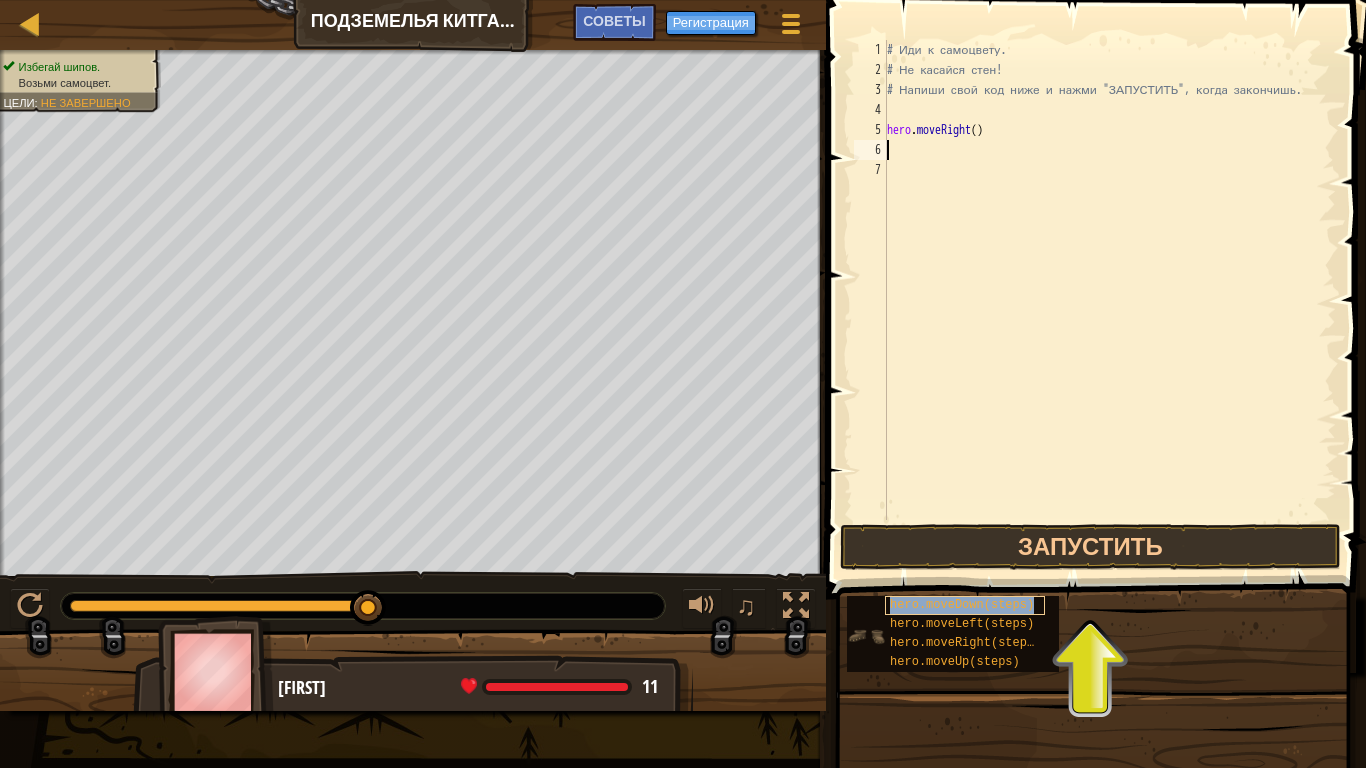 click on "hero.moveDown(steps)" at bounding box center (962, 605) 